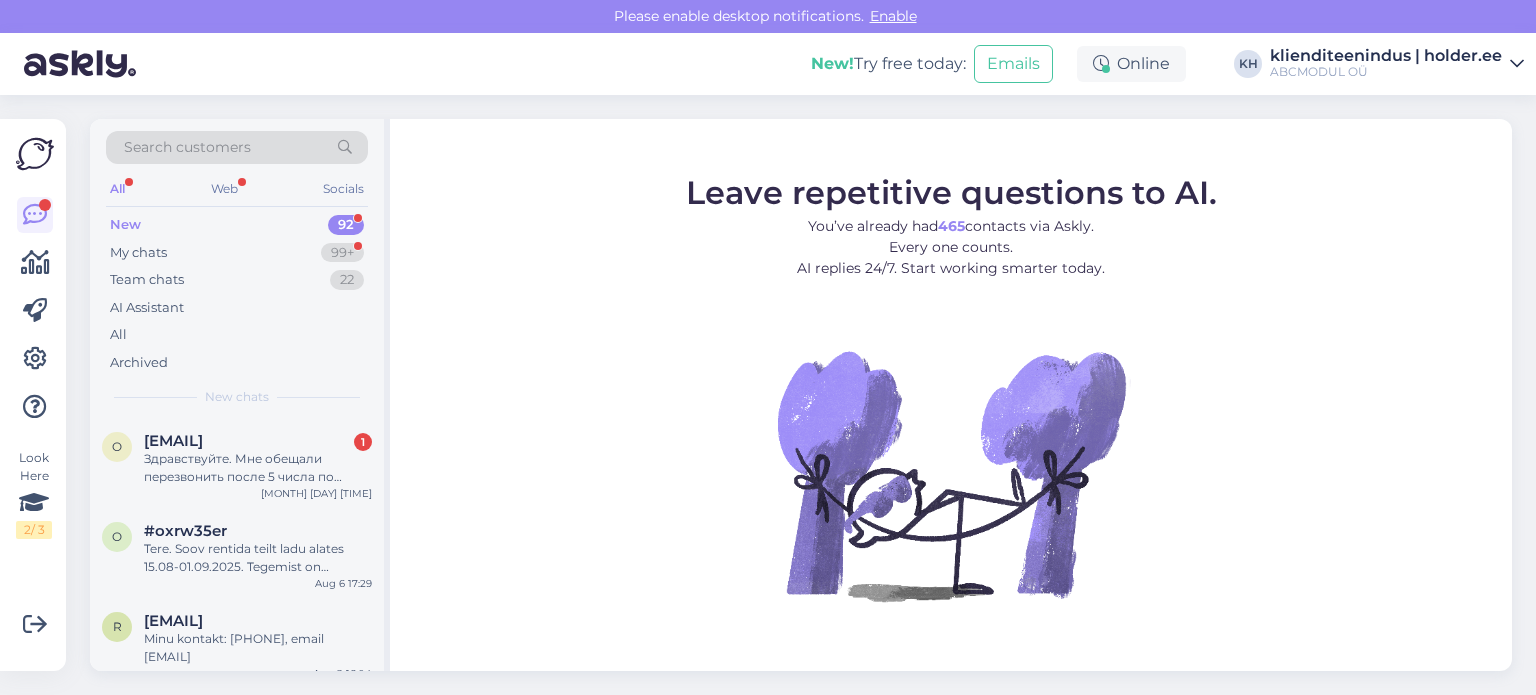 scroll, scrollTop: 0, scrollLeft: 0, axis: both 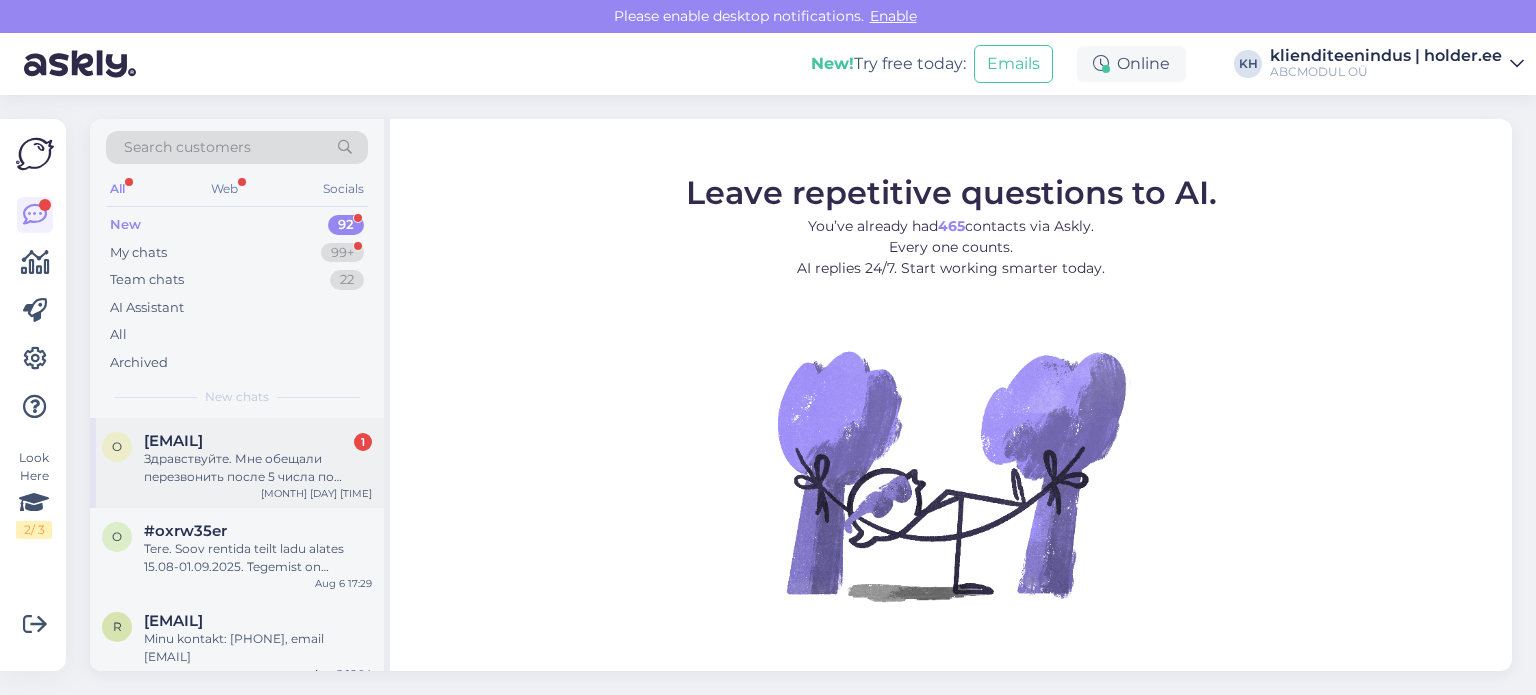 click on "[EMAIL]" at bounding box center (173, 441) 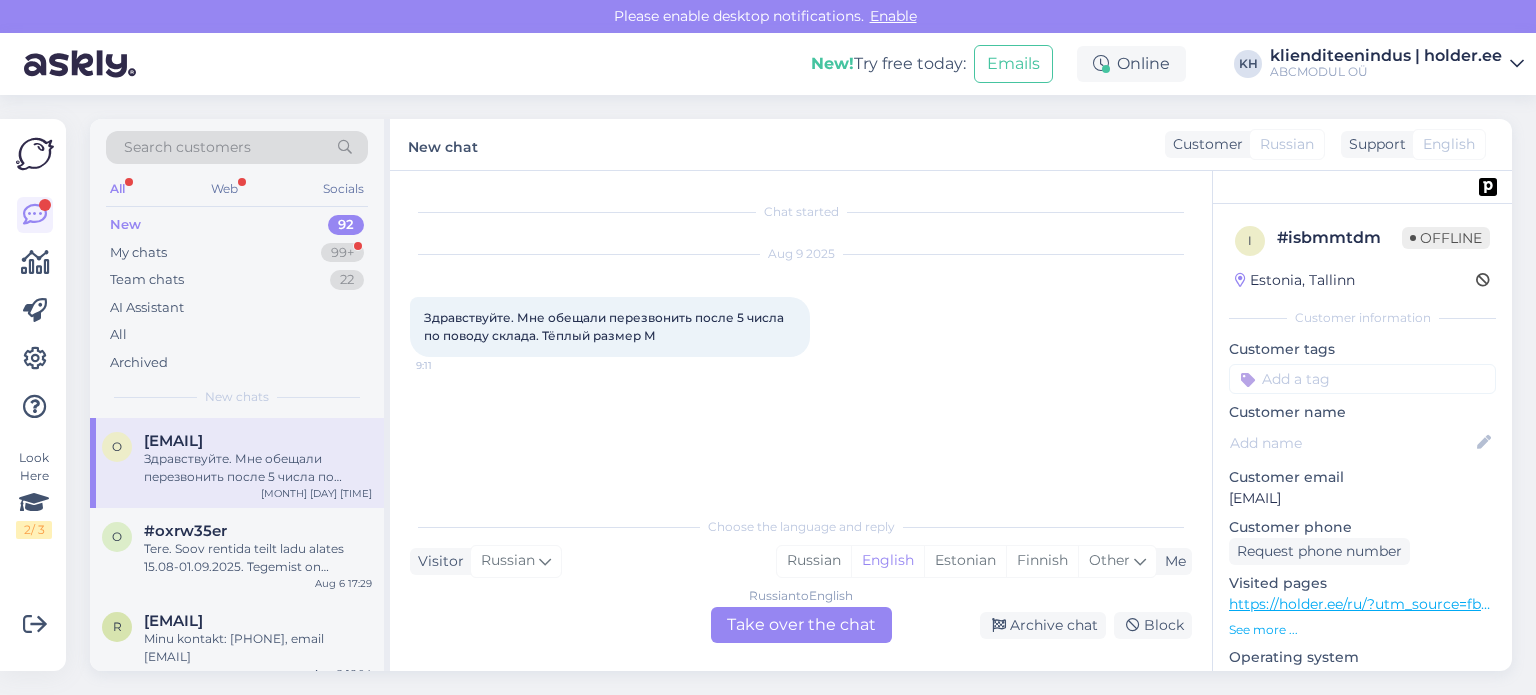 click on "Russian  to  English Take over the chat" at bounding box center [801, 625] 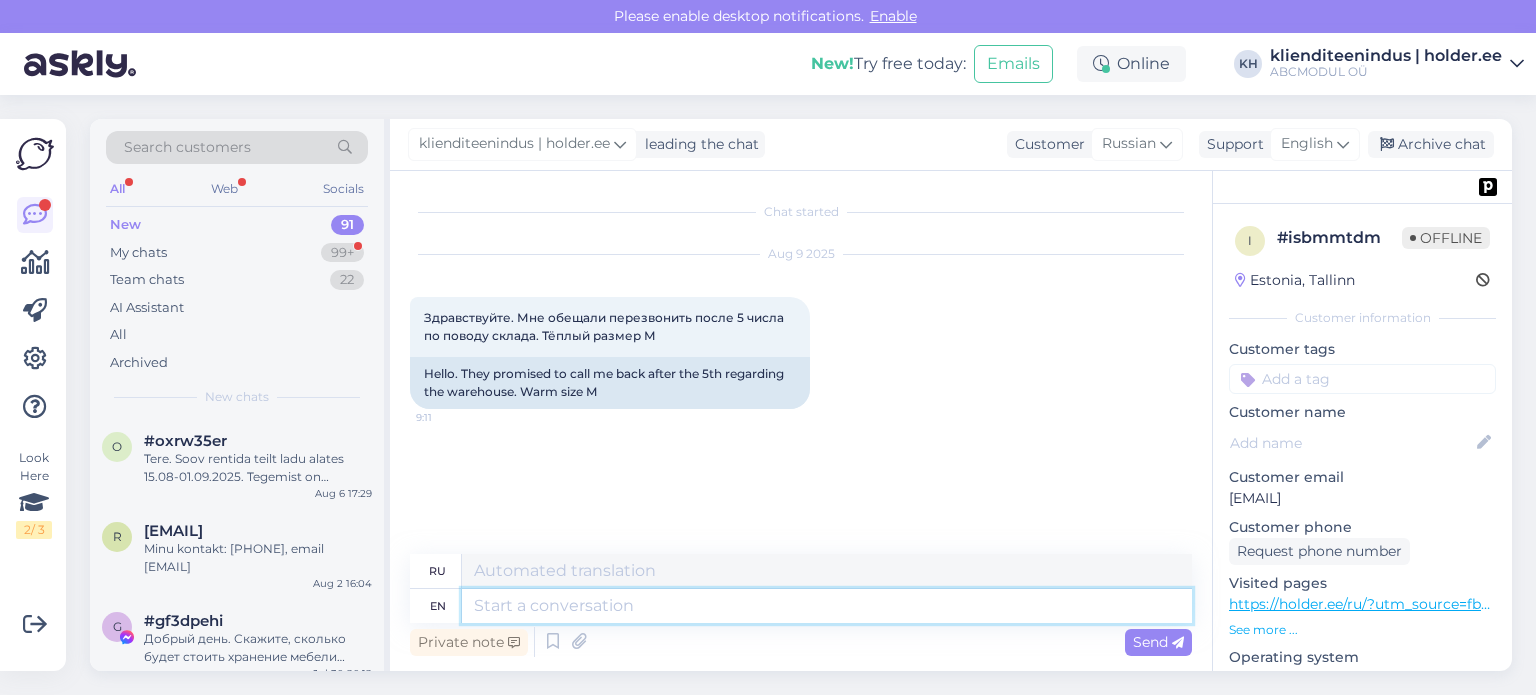 drag, startPoint x: 777, startPoint y: 623, endPoint x: 788, endPoint y: 618, distance: 12.083046 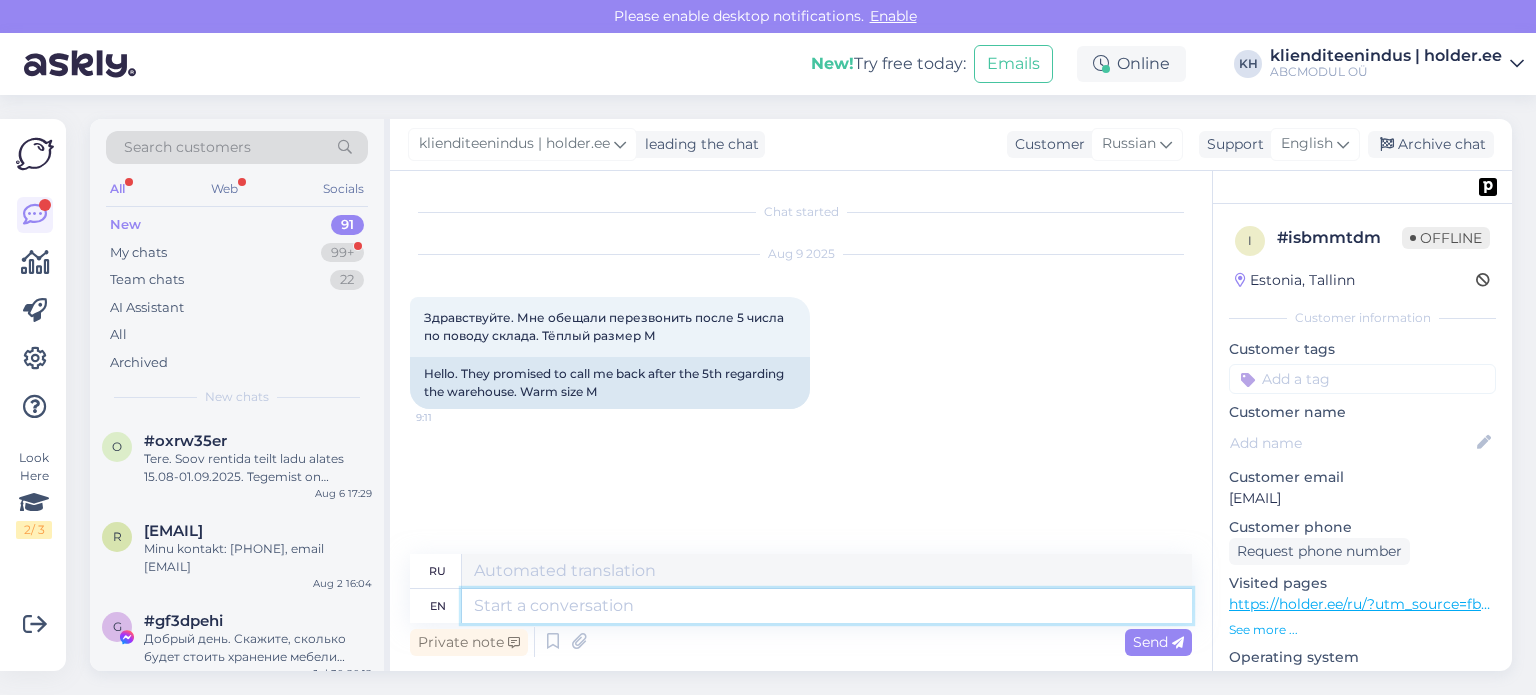 click on "ru en Private note Send" at bounding box center [801, 607] 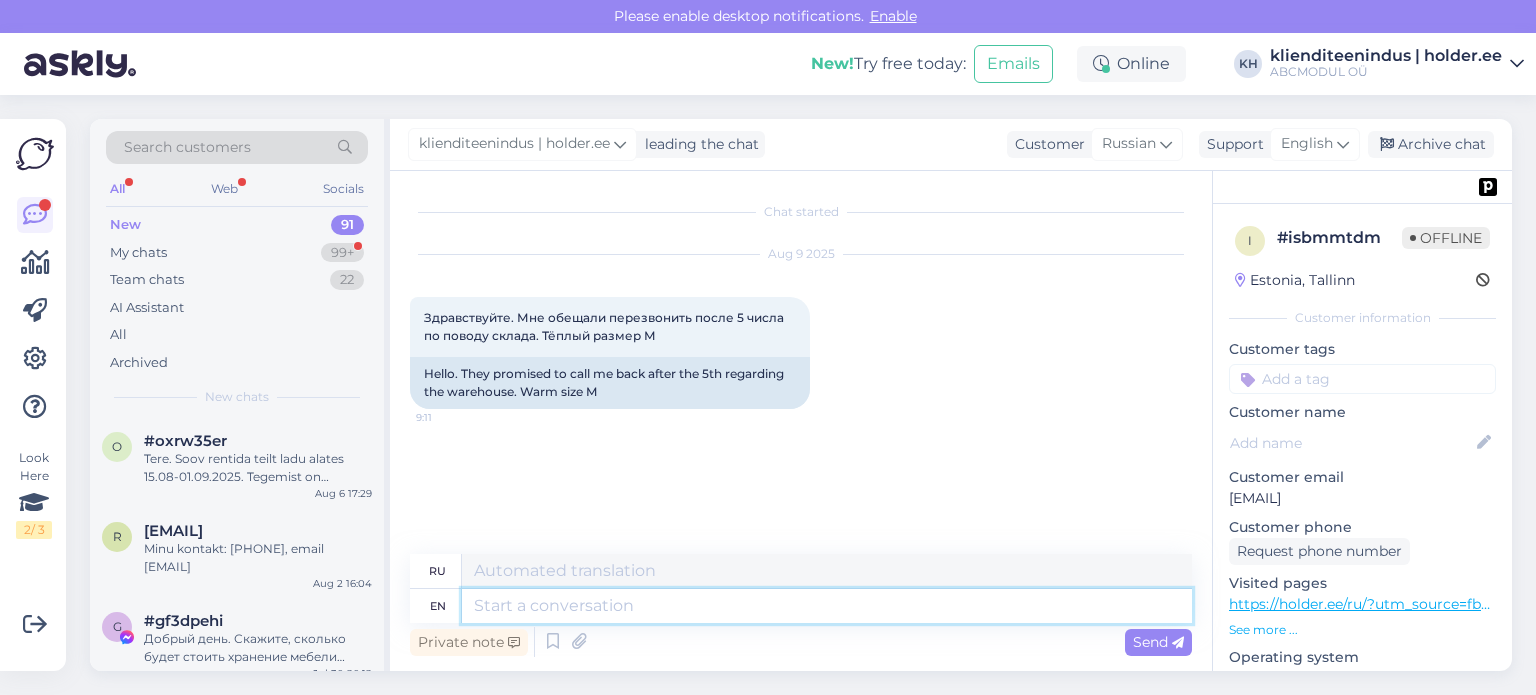 type on "P" 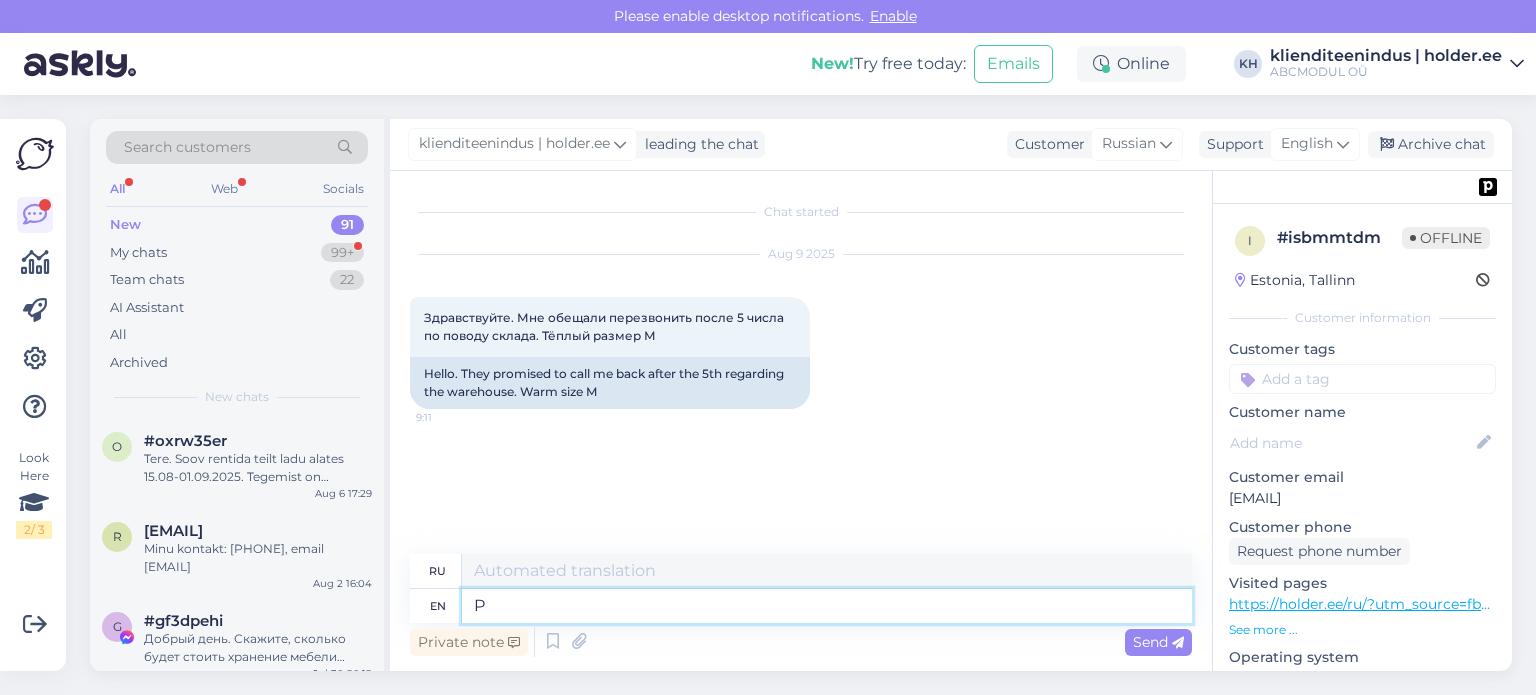 type on "П" 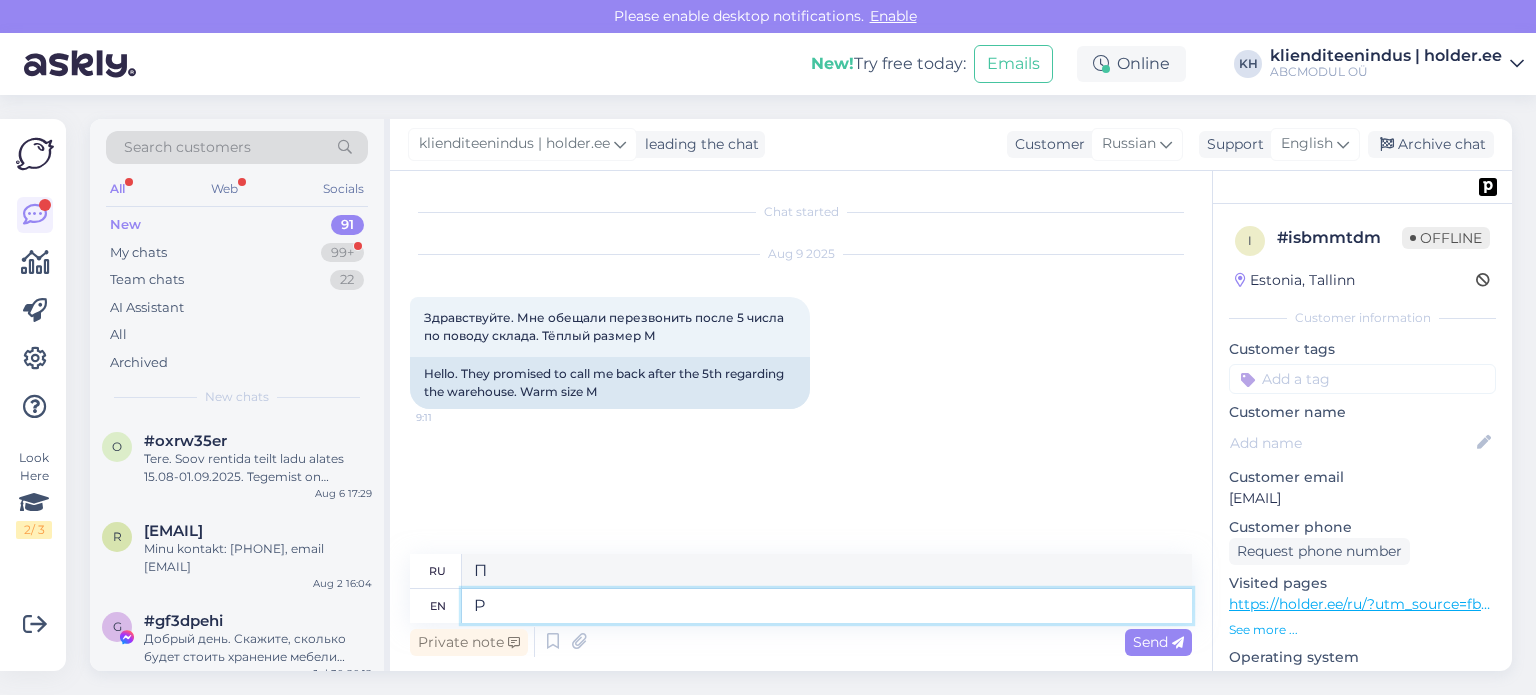 type 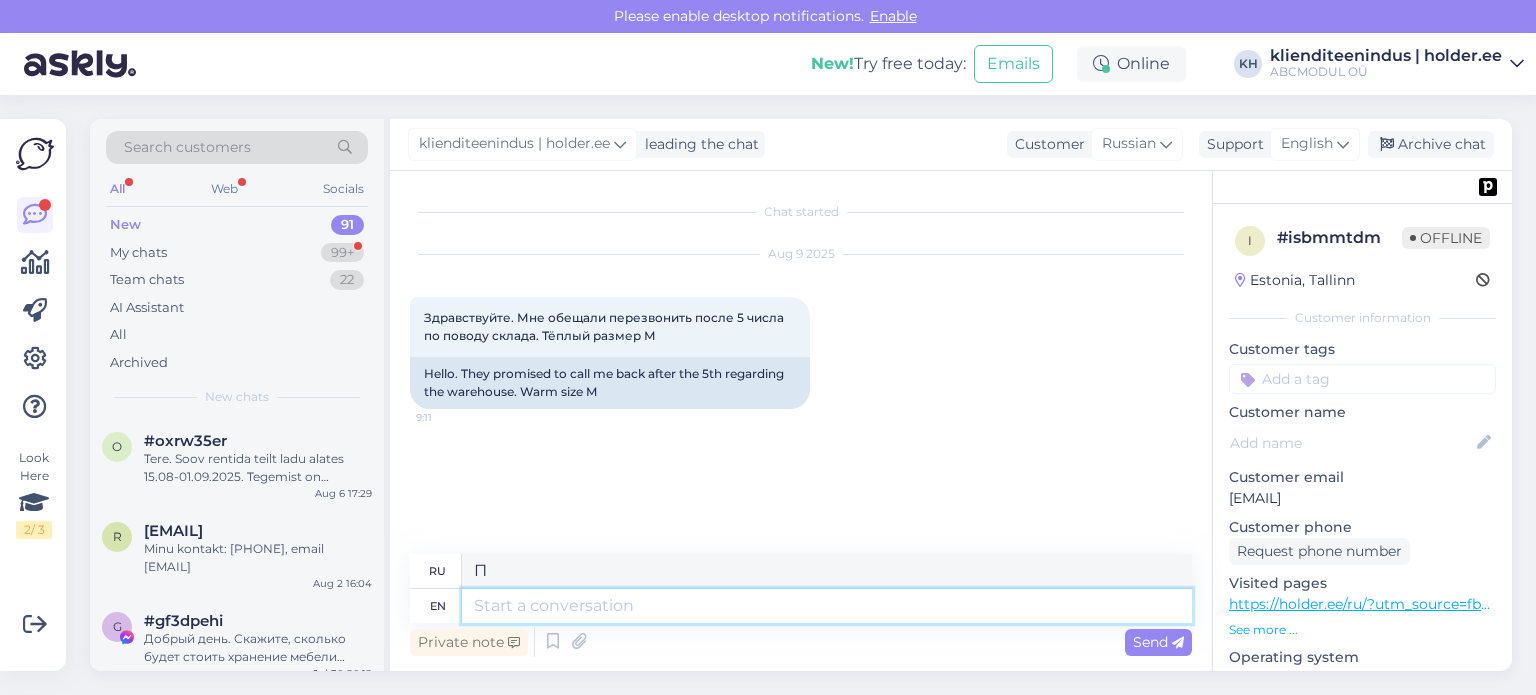 type 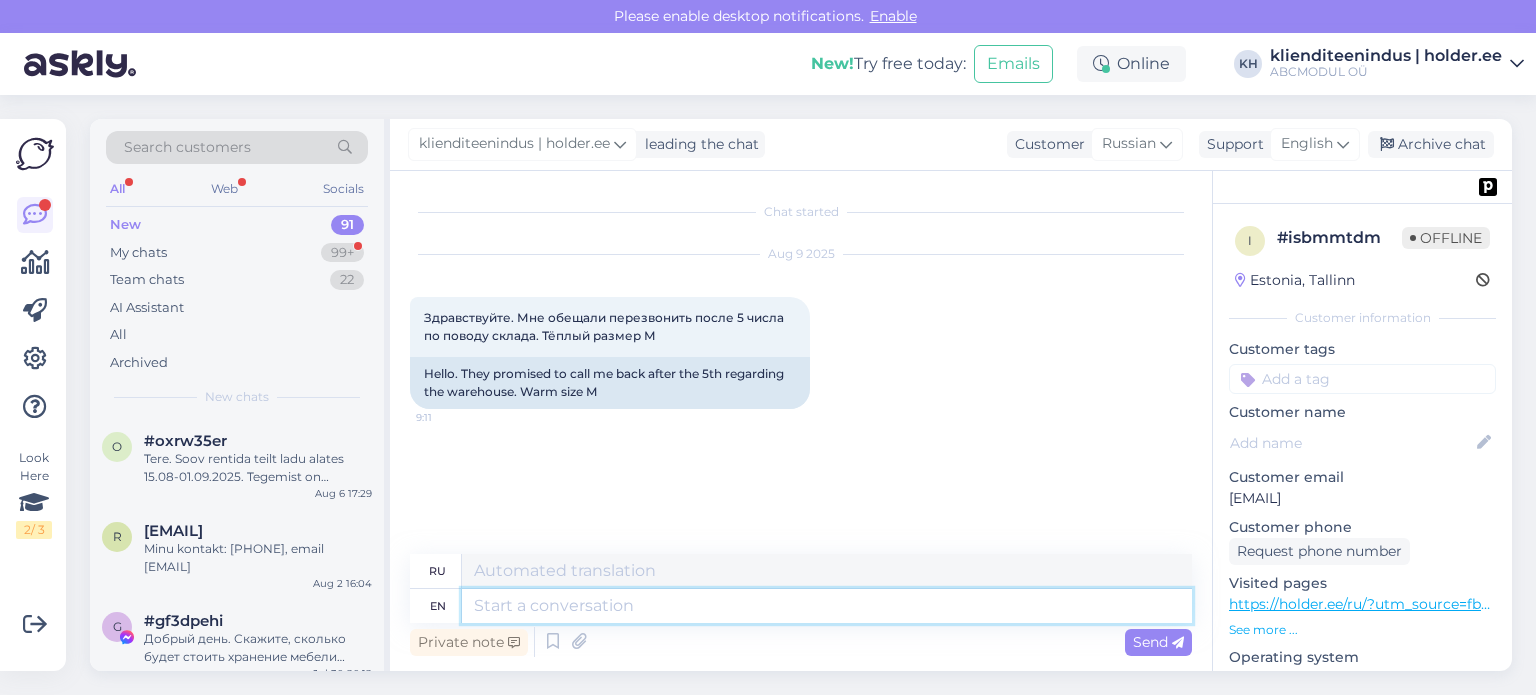 type on "P" 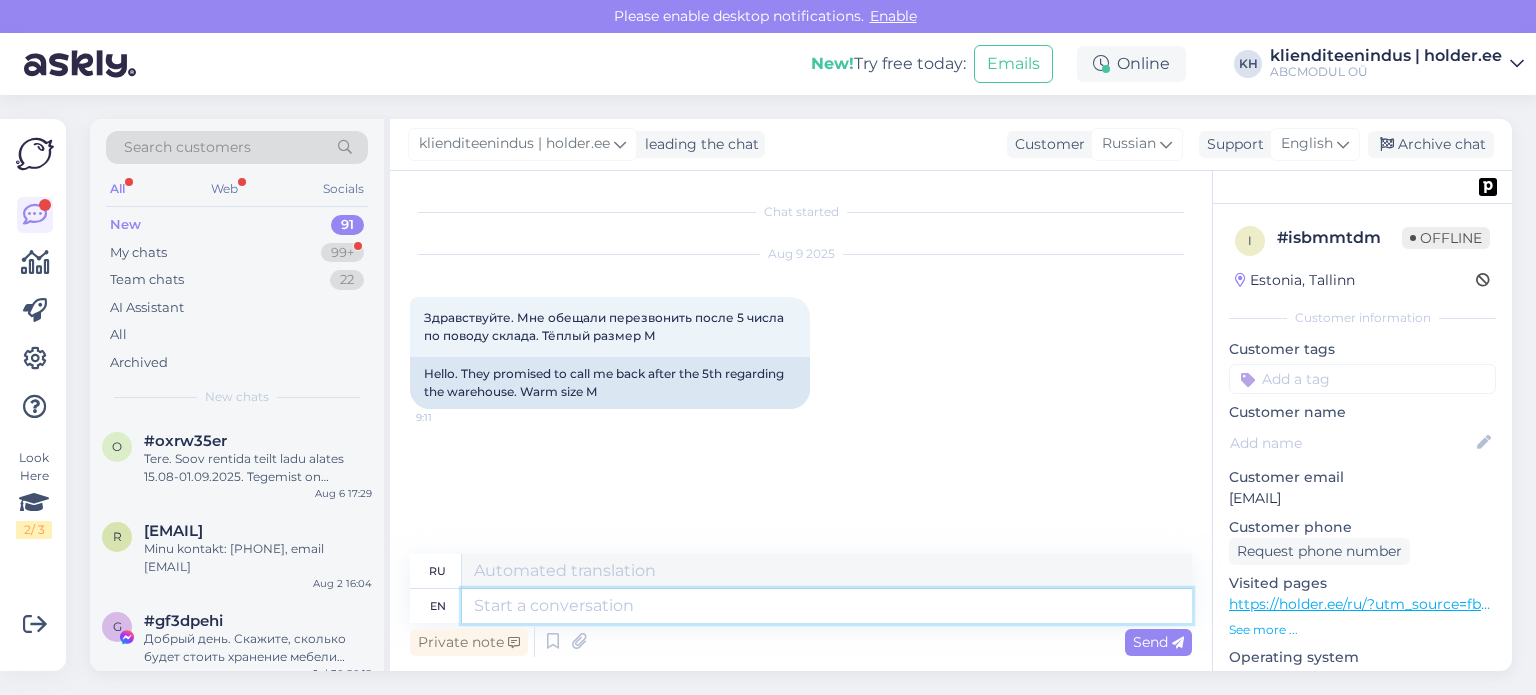 type on "p" 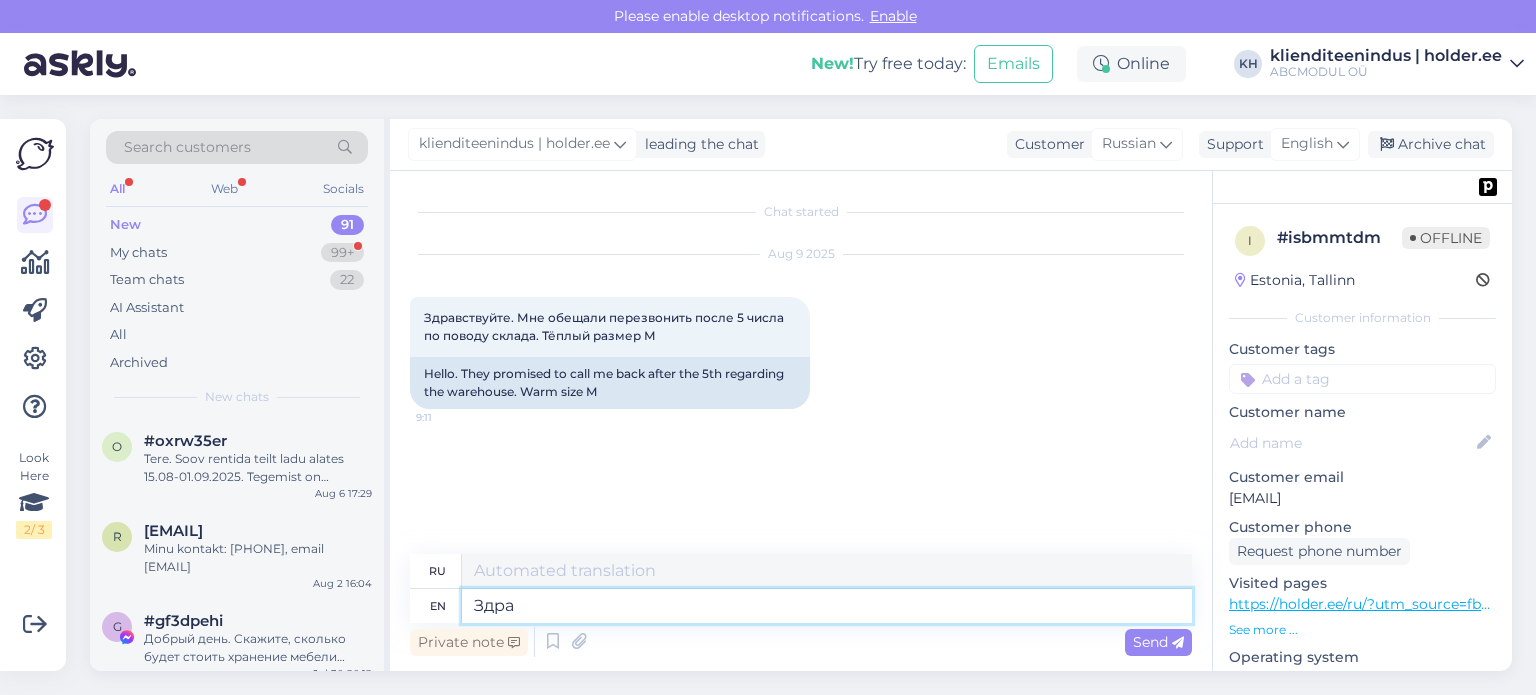 type on "Здрав" 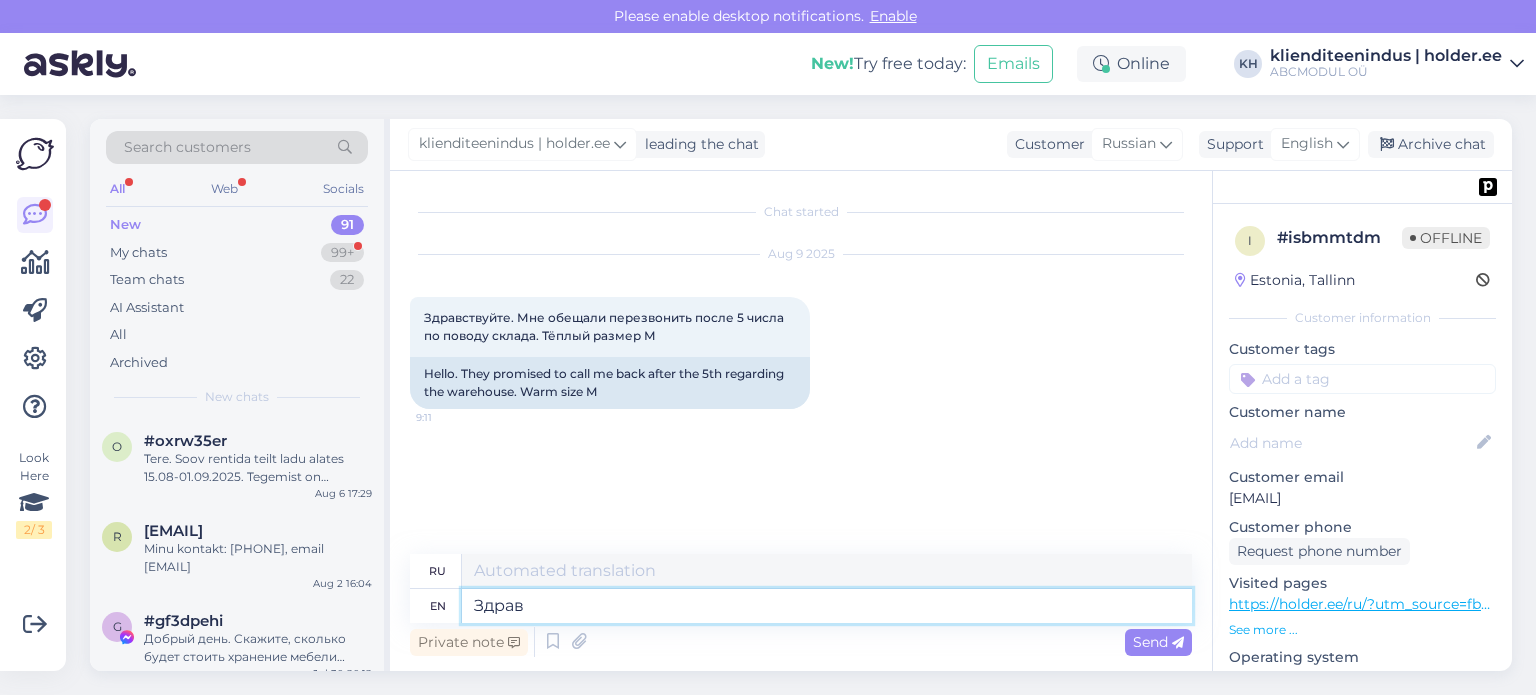 type on "Здрав" 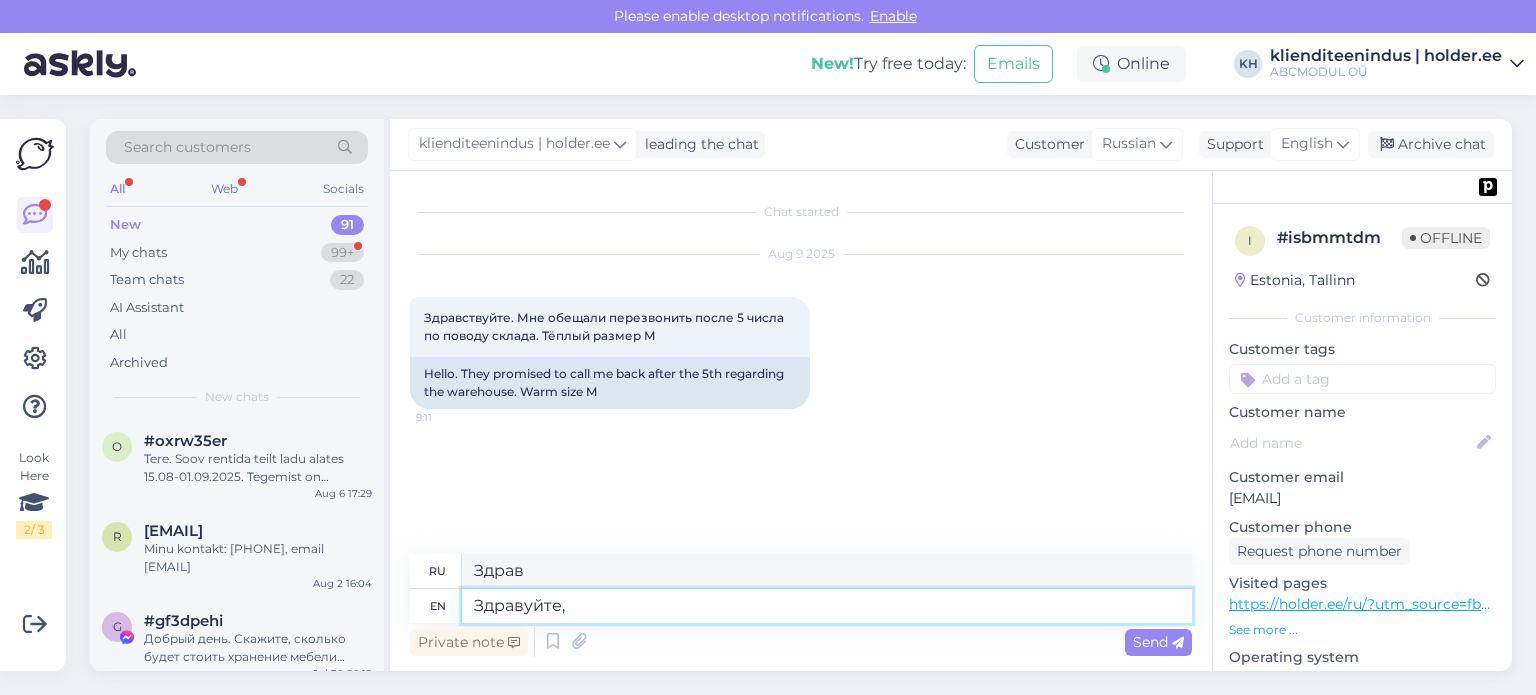 type on "Здравуйте," 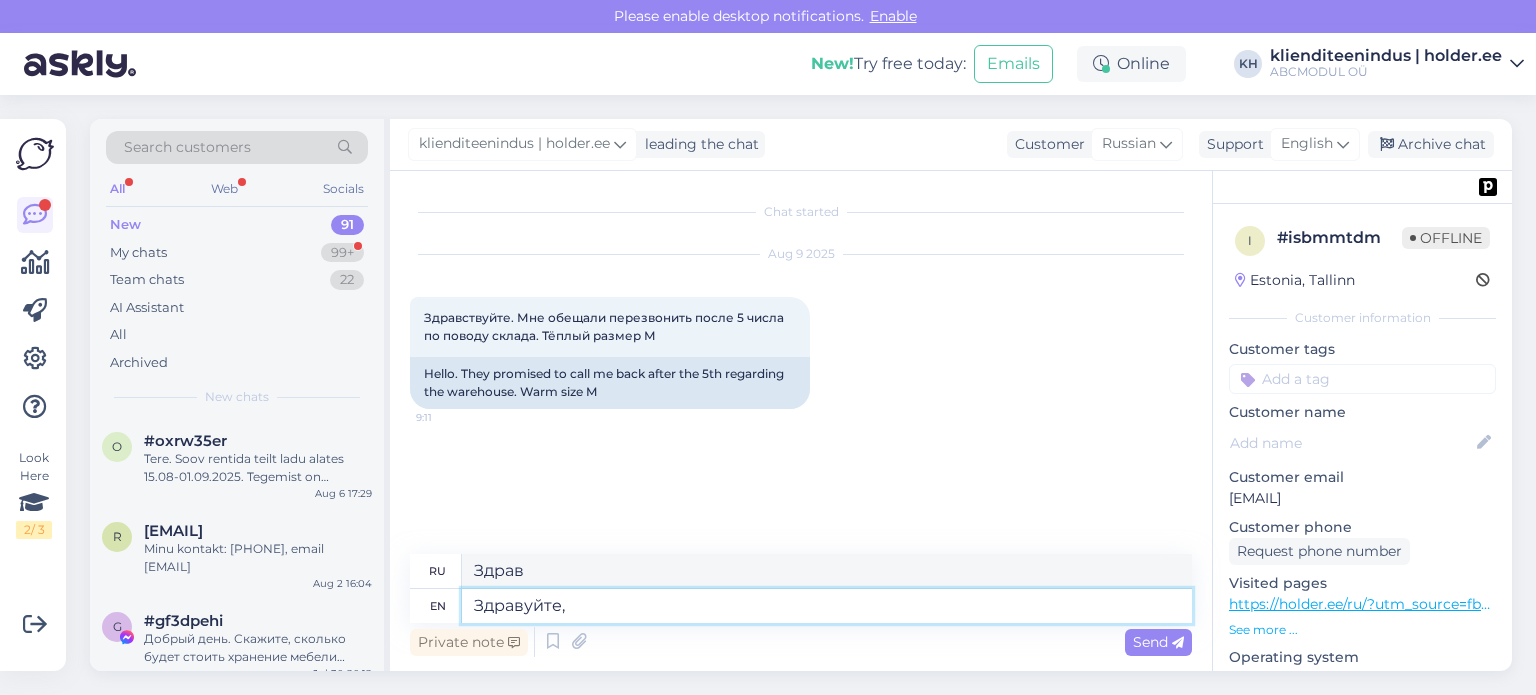 type on "Здравуйте," 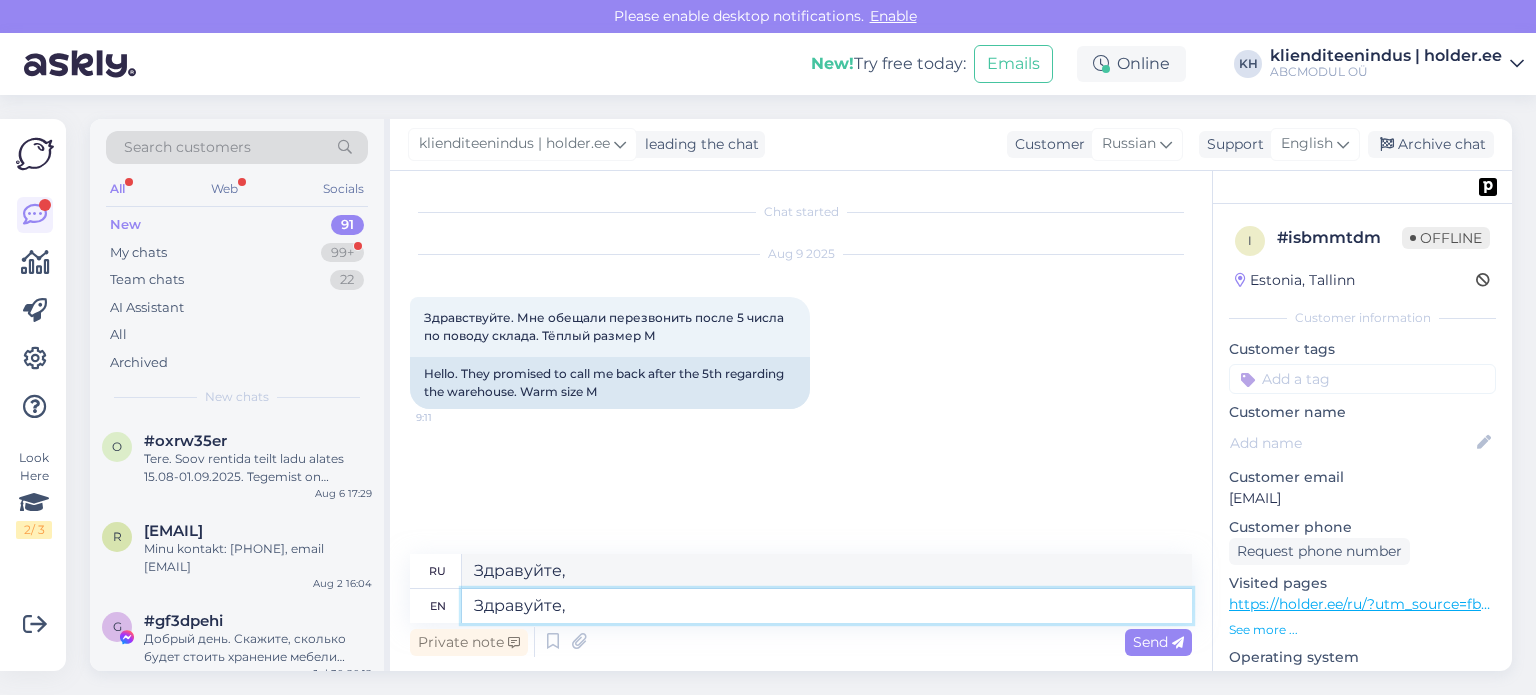drag, startPoint x: 512, startPoint y: 598, endPoint x: 516, endPoint y: 616, distance: 18.439089 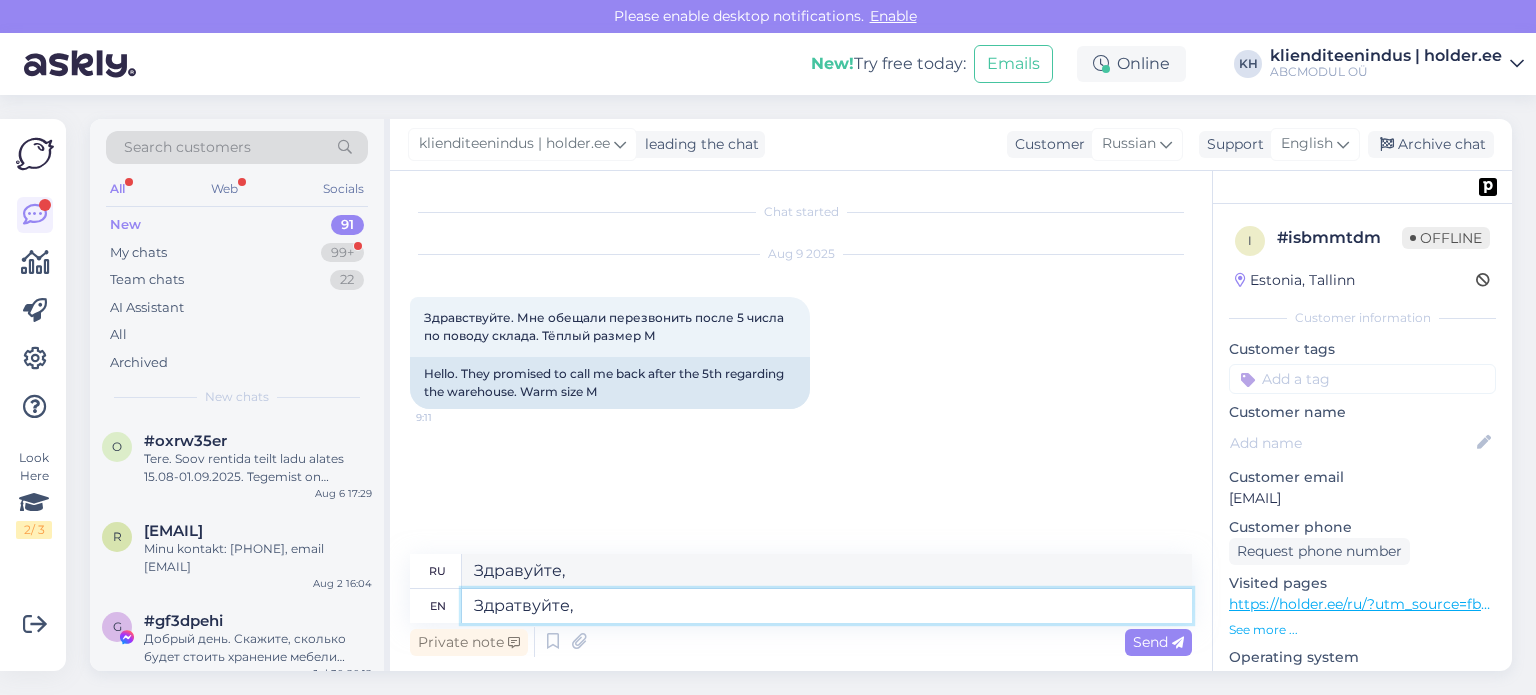 click on "Здратвуйте," at bounding box center (827, 606) 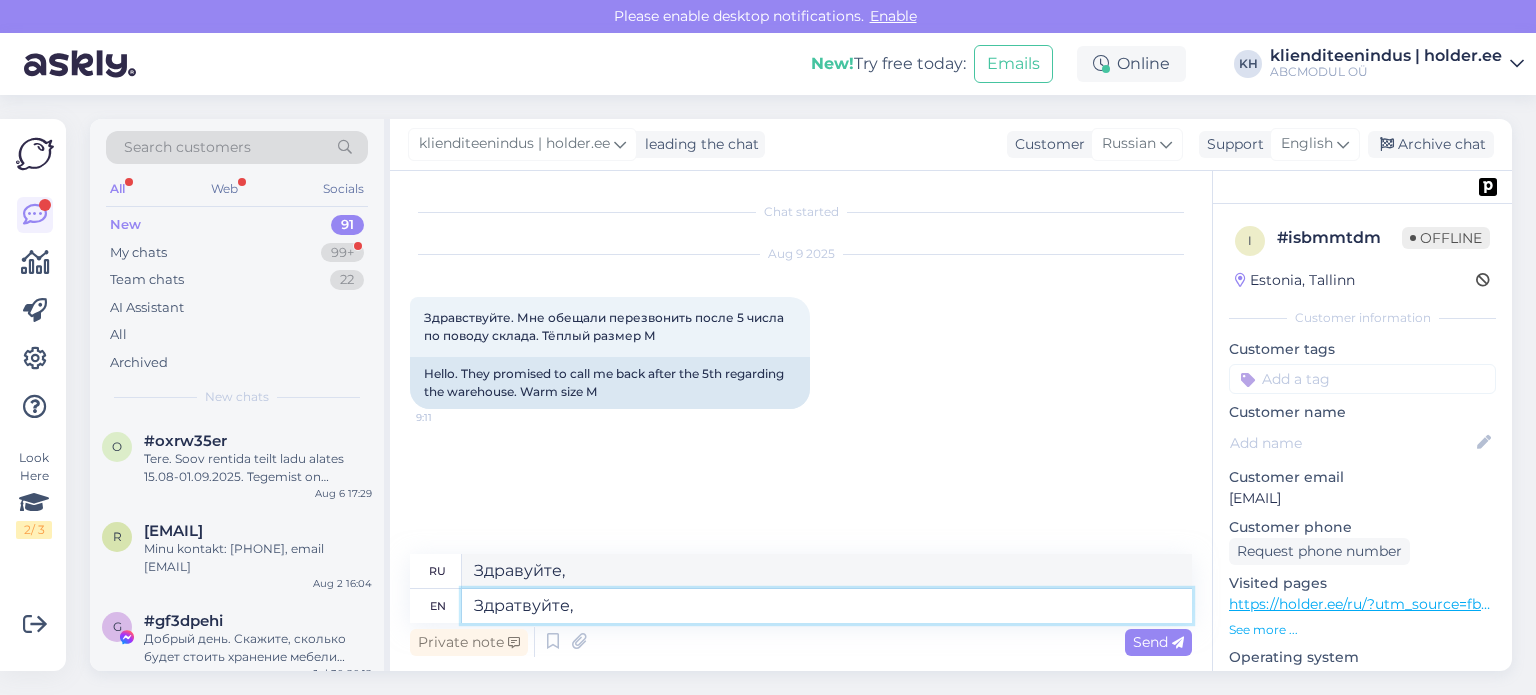 drag, startPoint x: 557, startPoint y: 603, endPoint x: 507, endPoint y: 600, distance: 50.08992 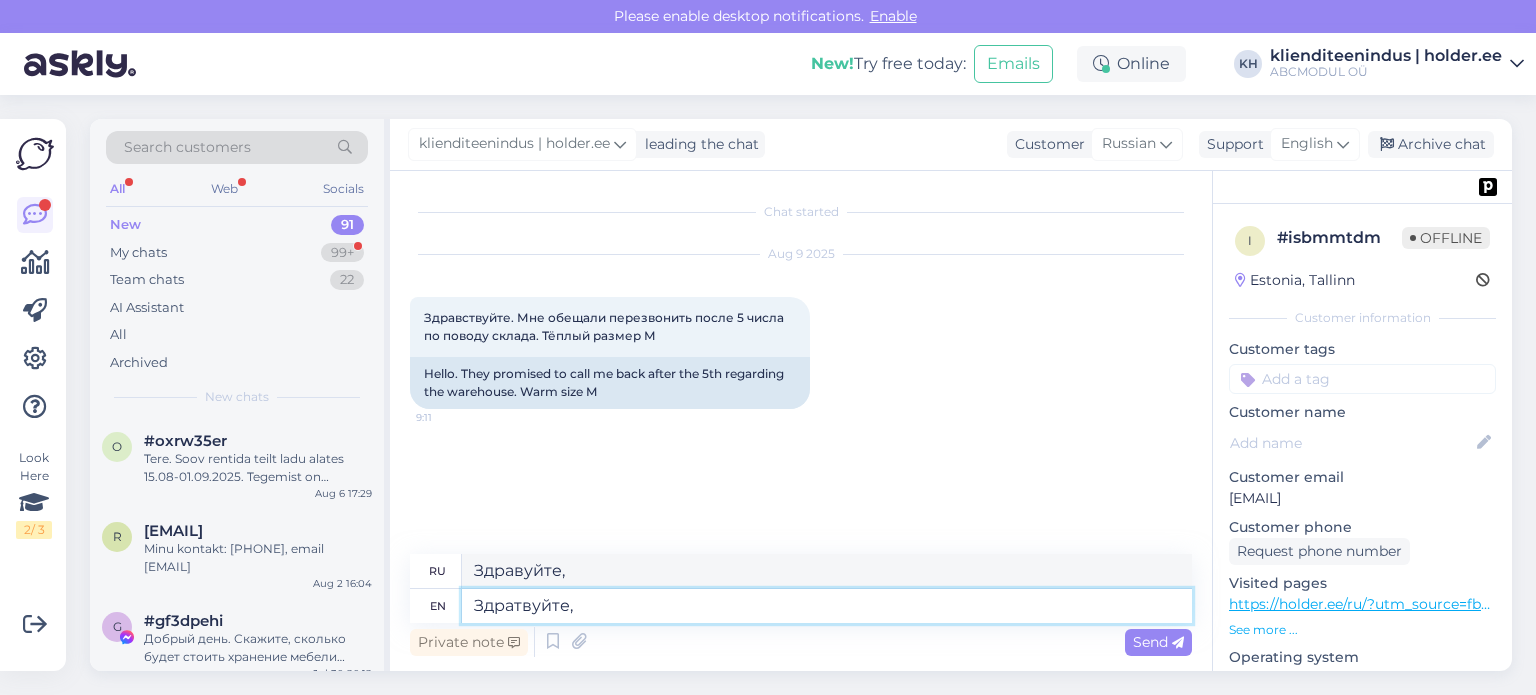 click on "Здратвуйте," at bounding box center [827, 606] 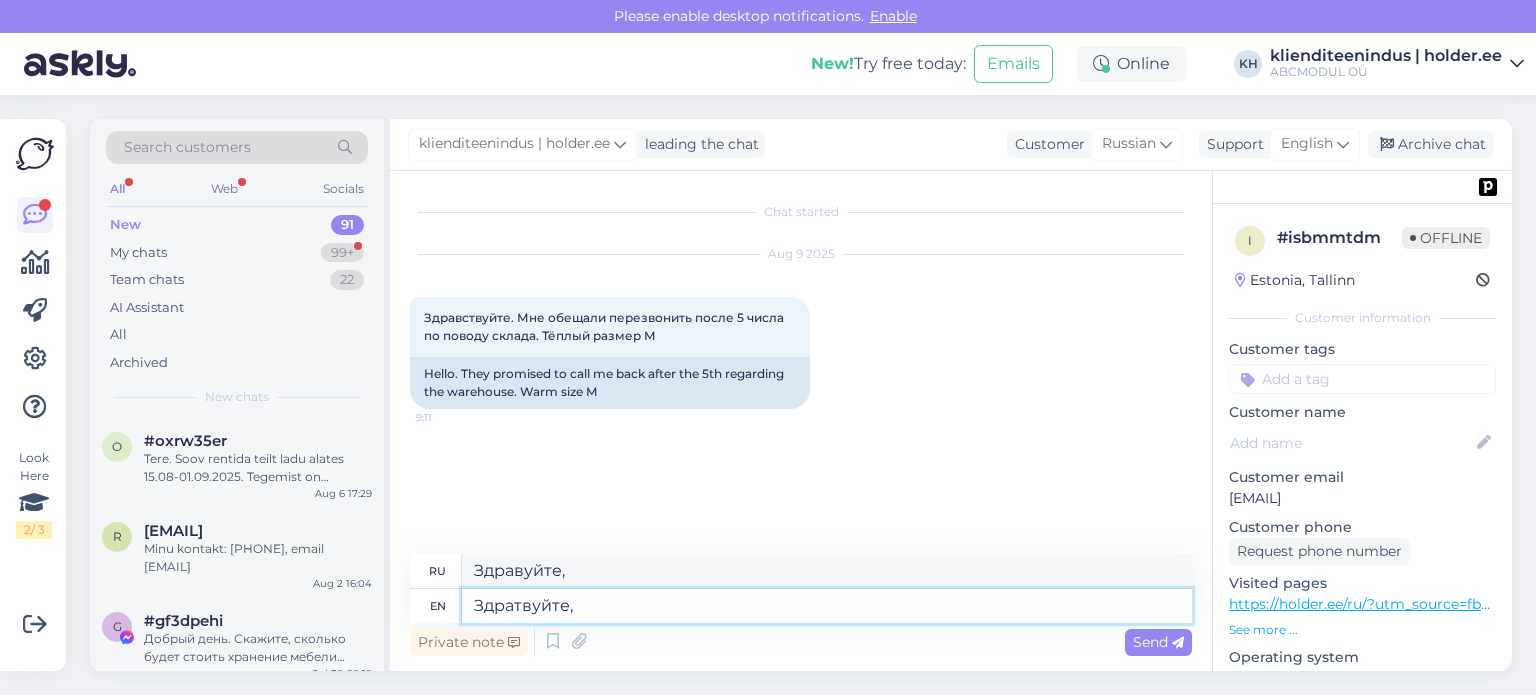 click on "Здратвуйте," at bounding box center [827, 606] 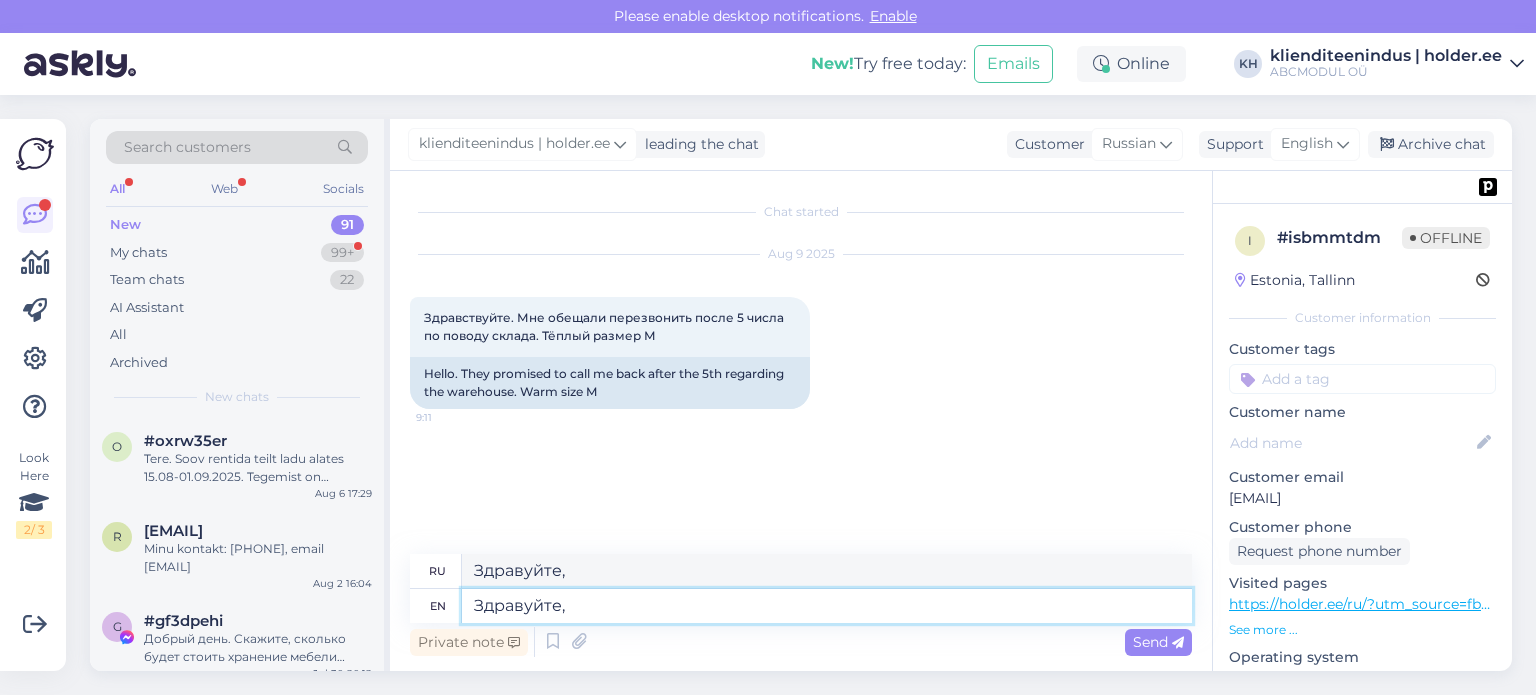 type on "Здравсуйте," 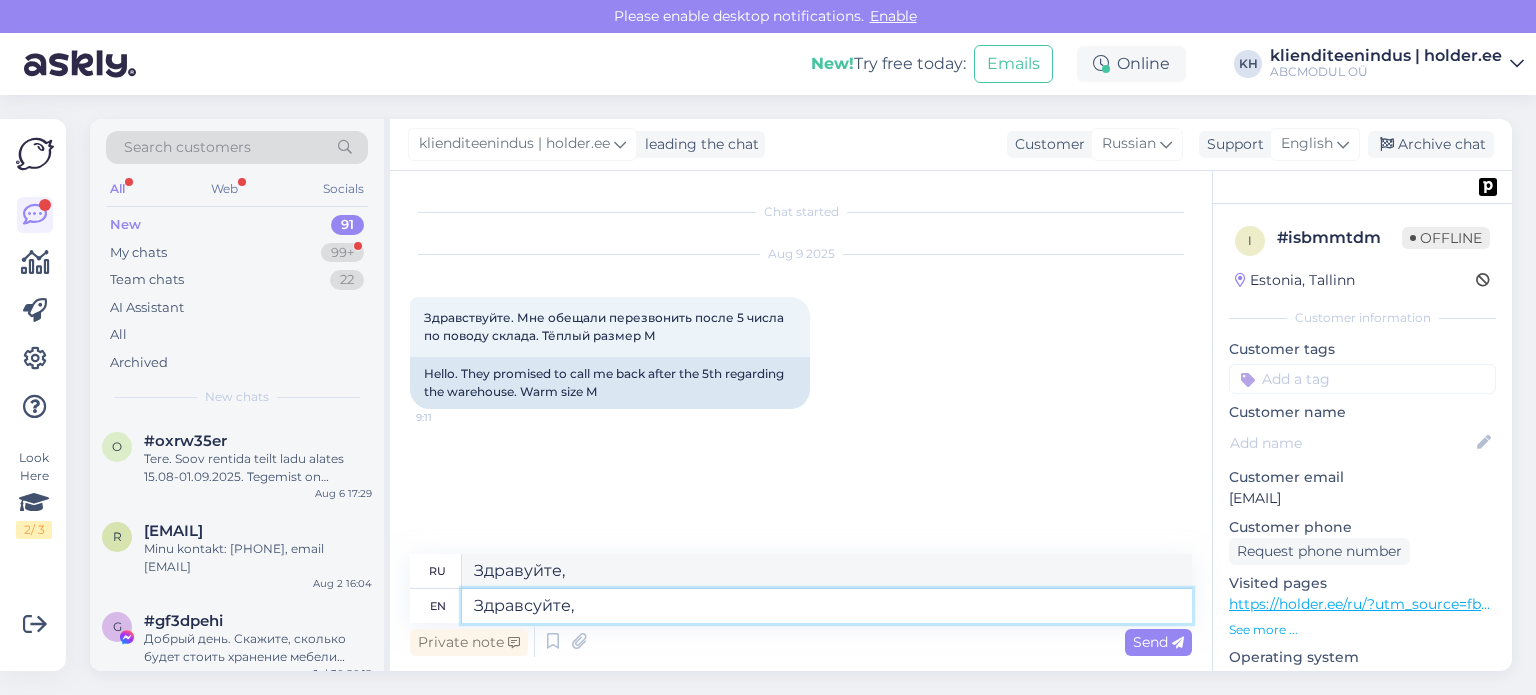 type on "Здравсуйте," 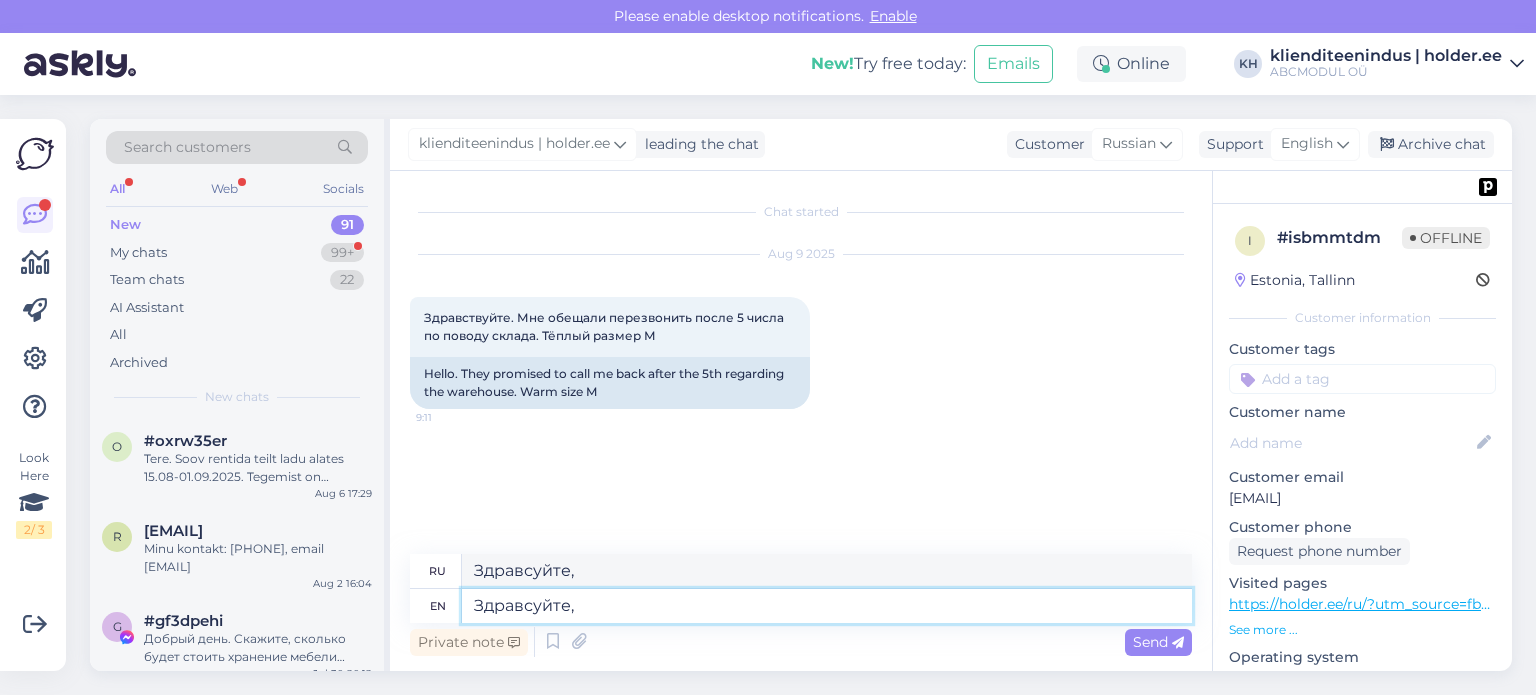 type on "Здравстуйте," 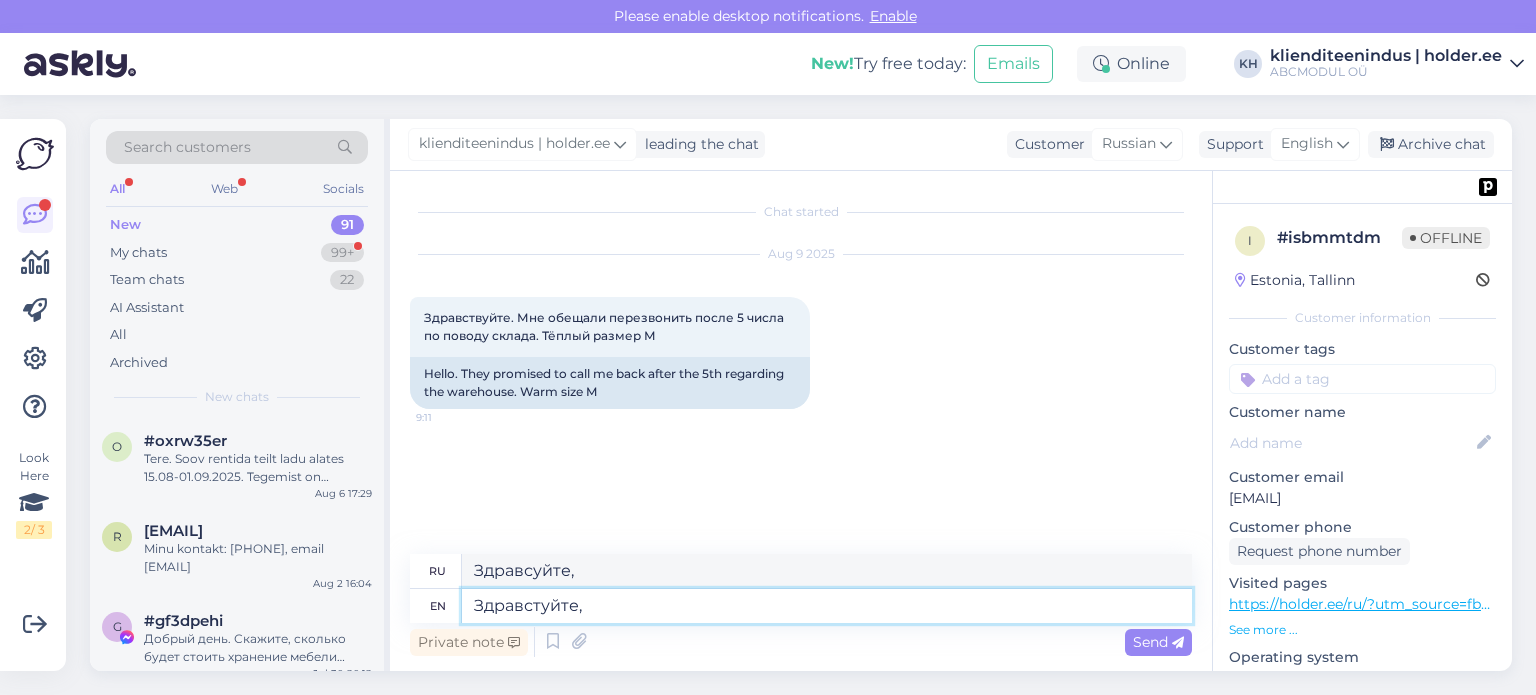 type on "Здравстуйте," 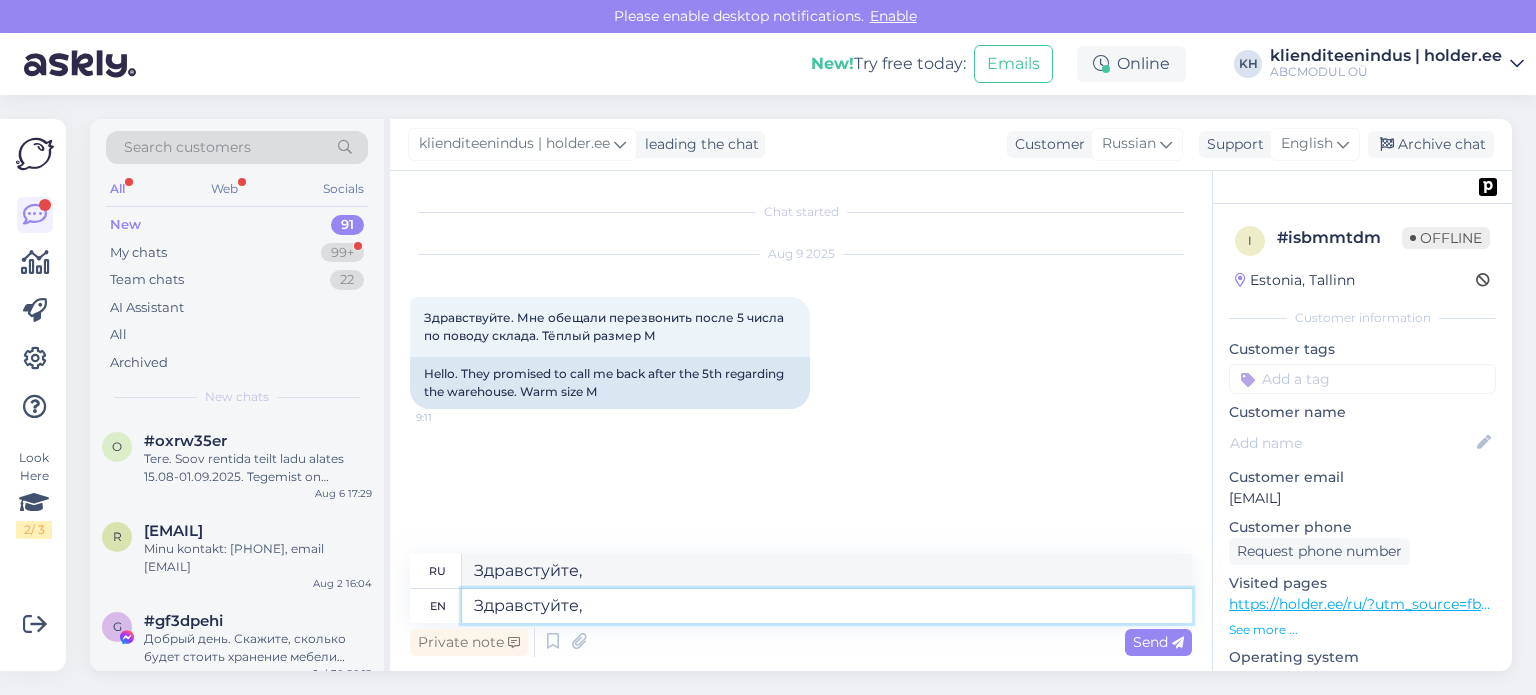 type on "Здравствуйте," 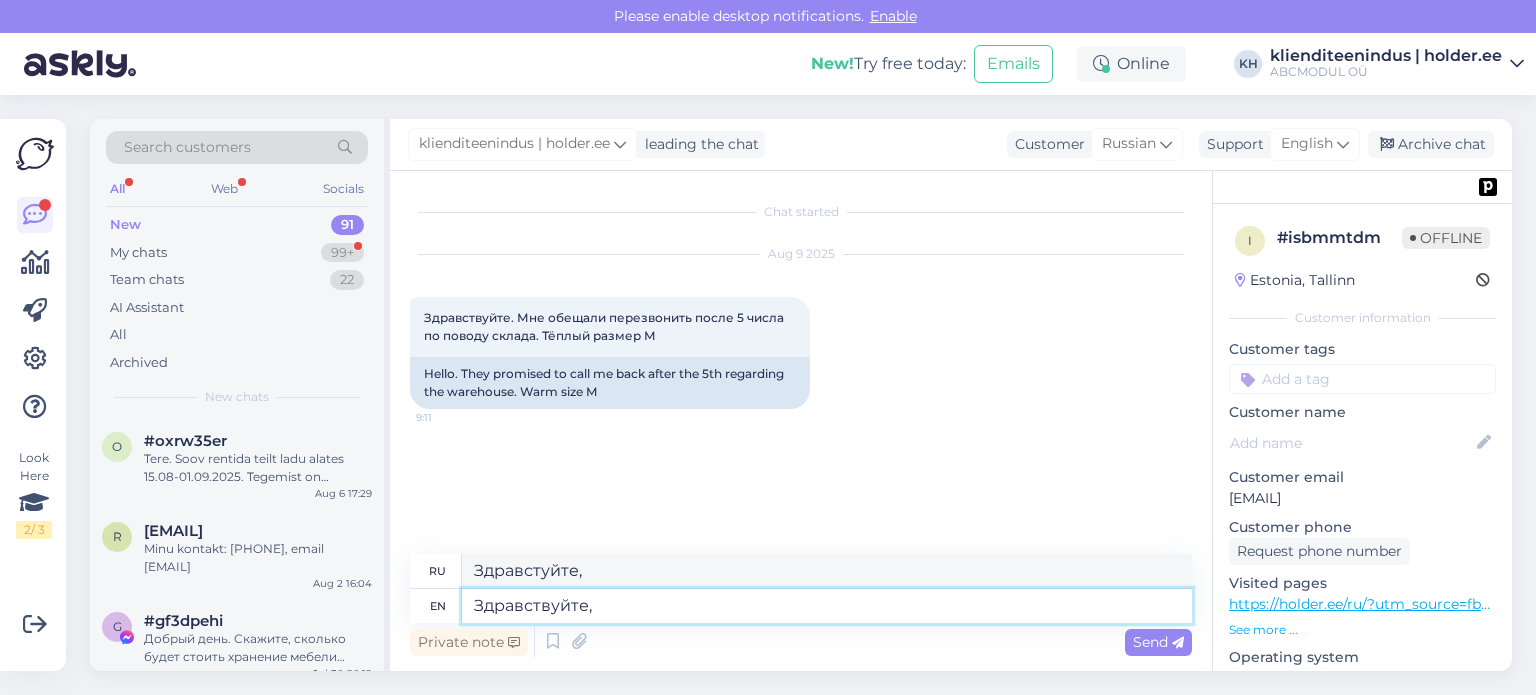 type on "Здравствуйте," 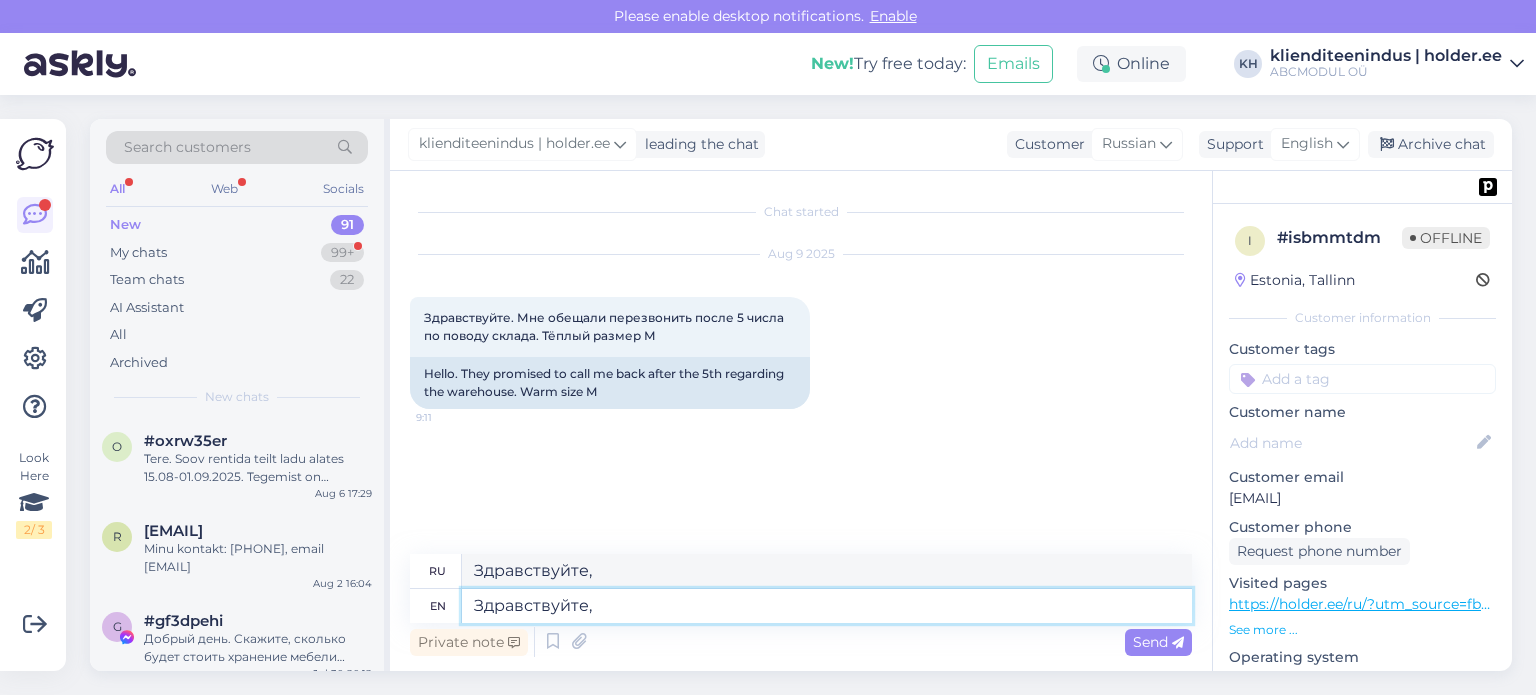 click on "Здравствуйте," at bounding box center (827, 606) 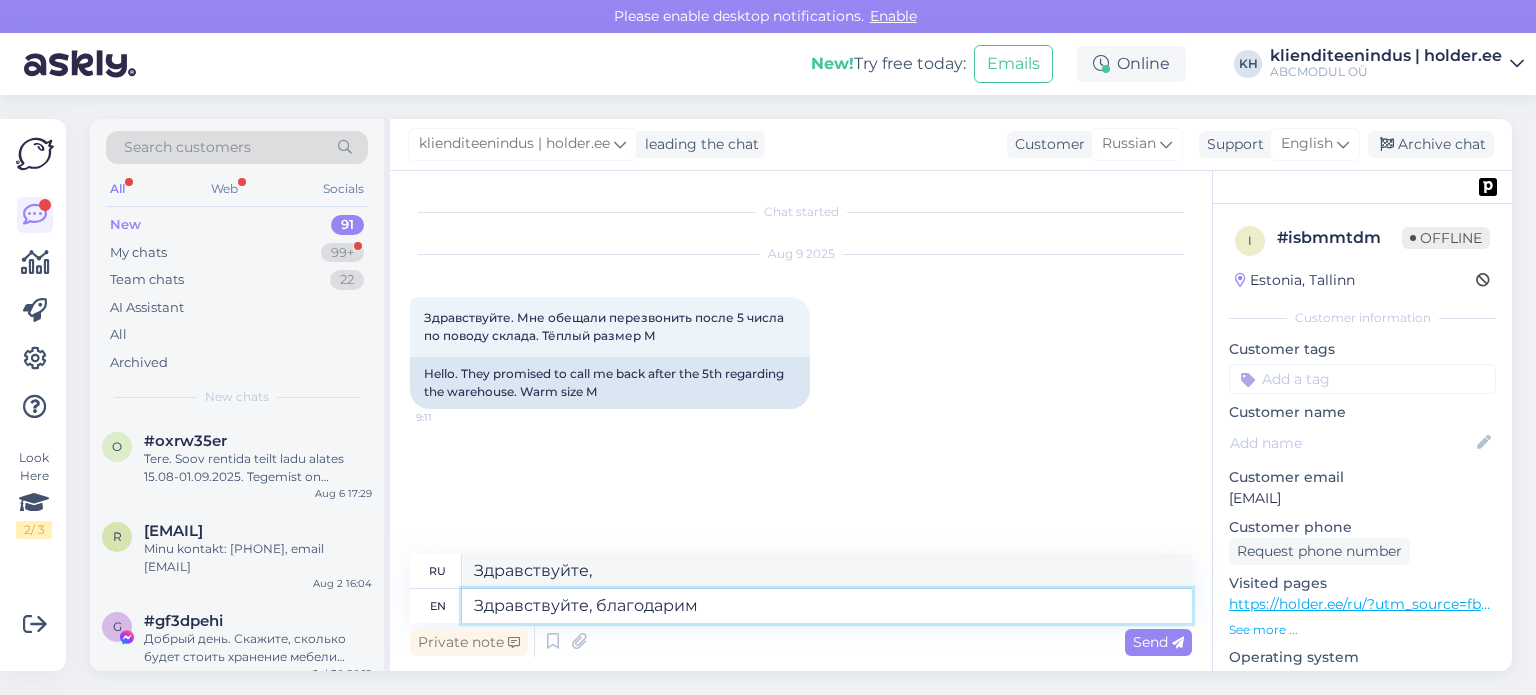type on "Здравствуйте, благодарим з" 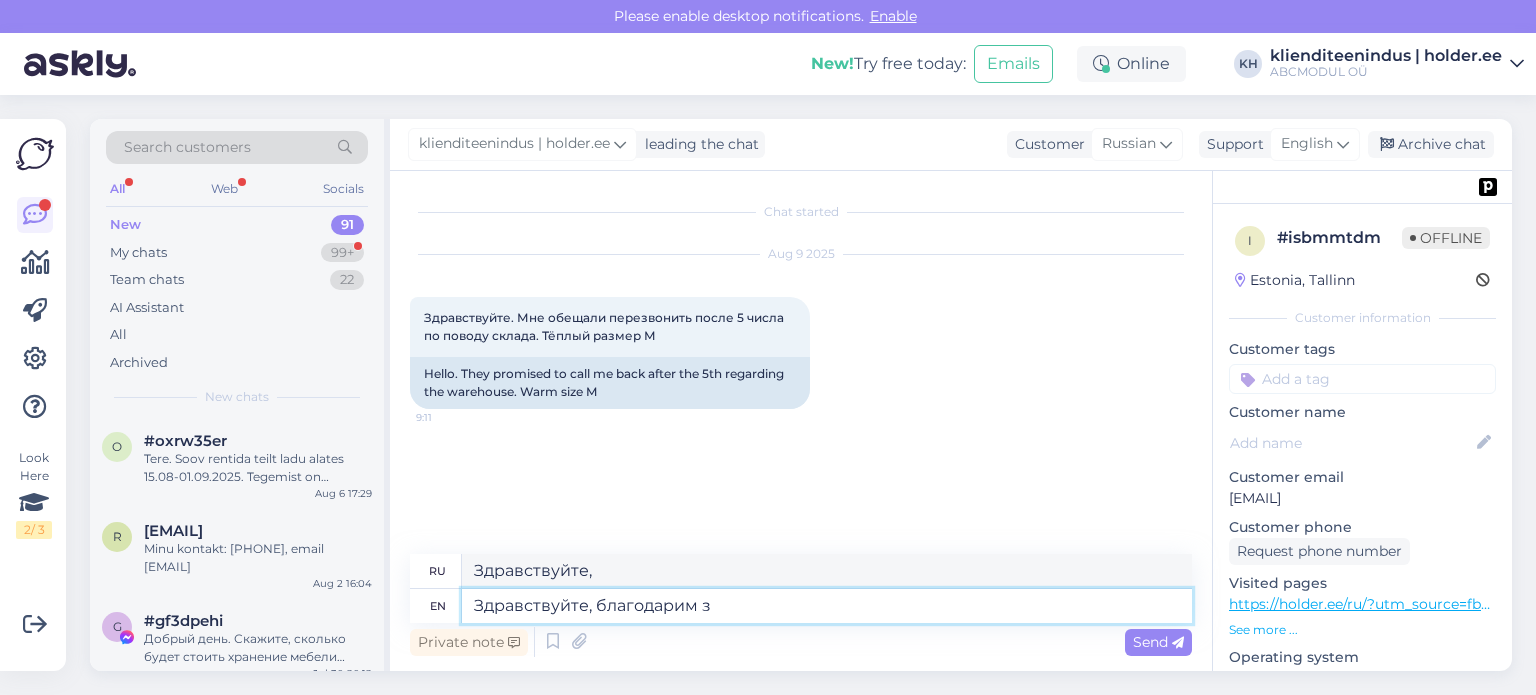 type on "Здравствуйте, благодарим" 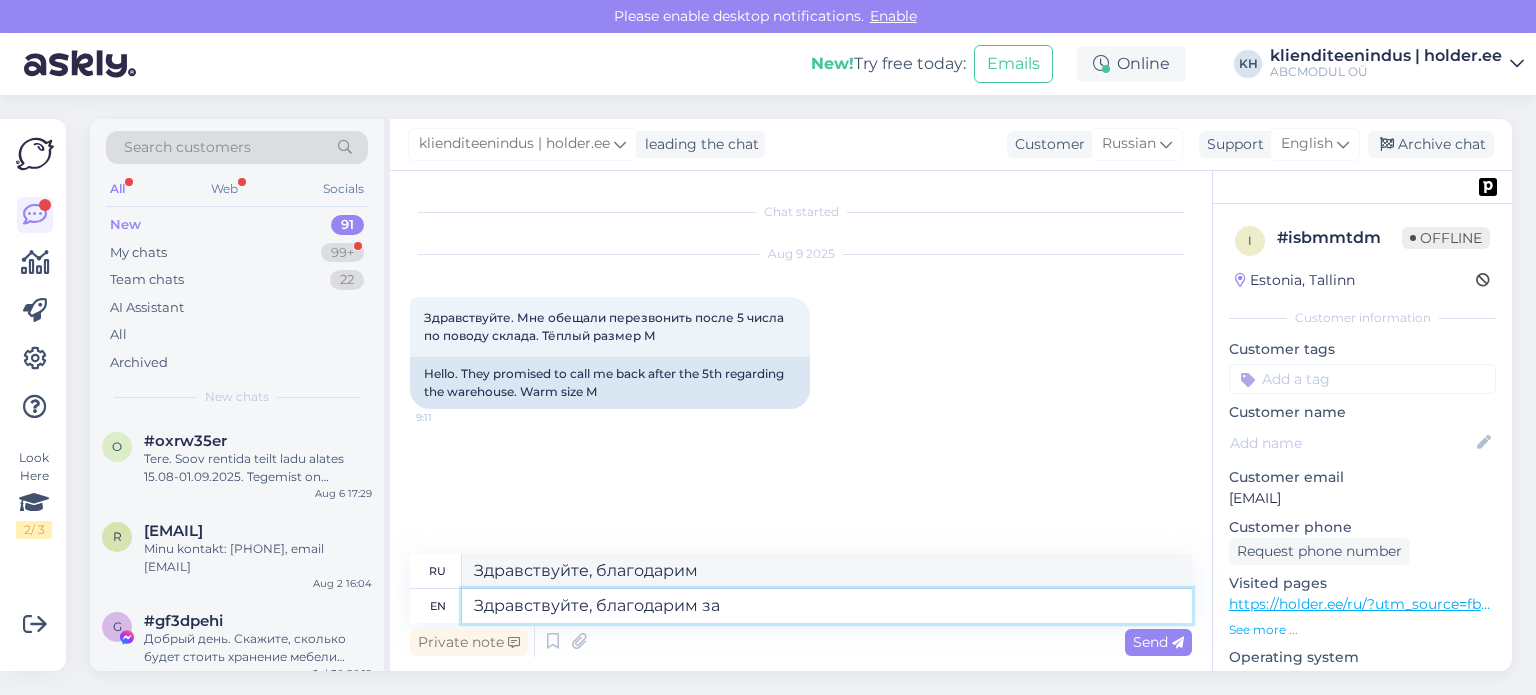 type on "Здравствуйте, благодарим за" 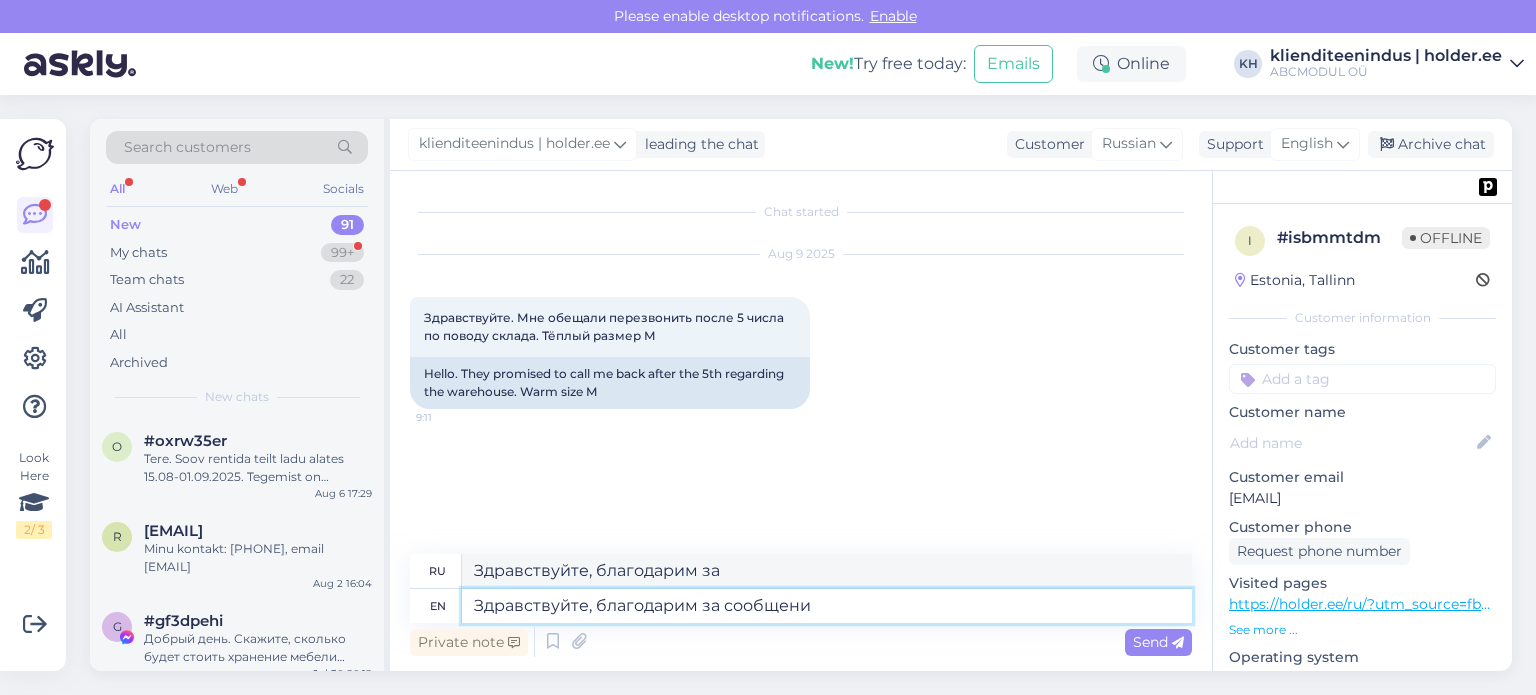 type on "Здравствуйте, благодарим за сообщение" 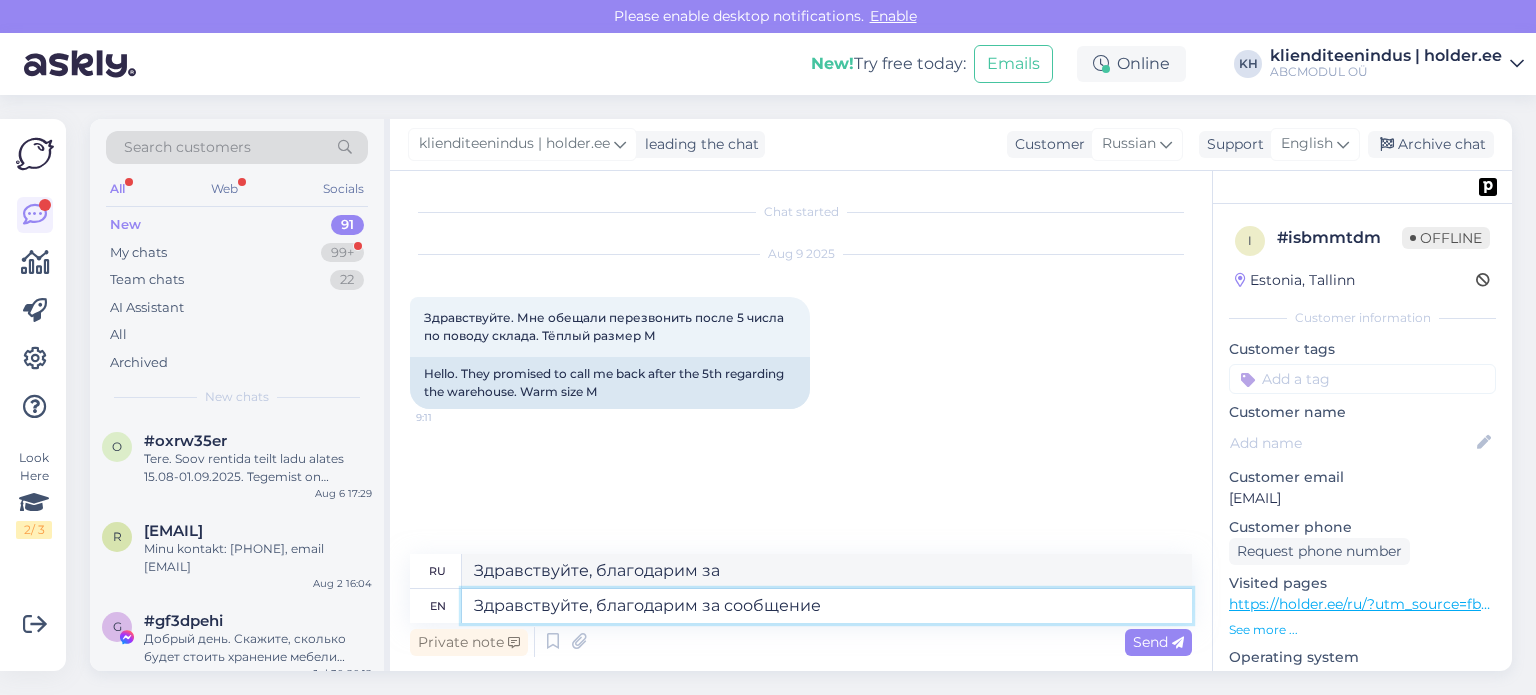 type on "Здравствуйте, благодарим за сообщение" 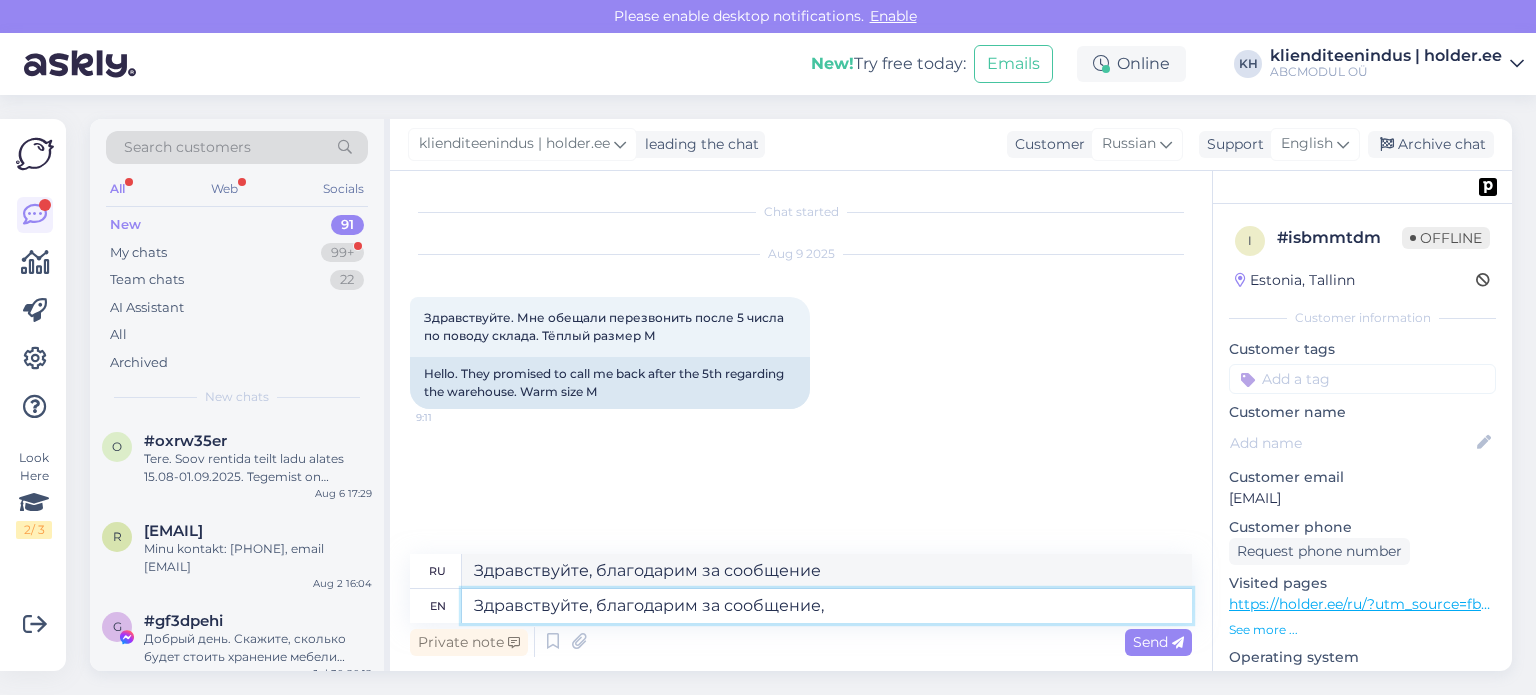 type on "Здравствуйте, благодарим за сообщение," 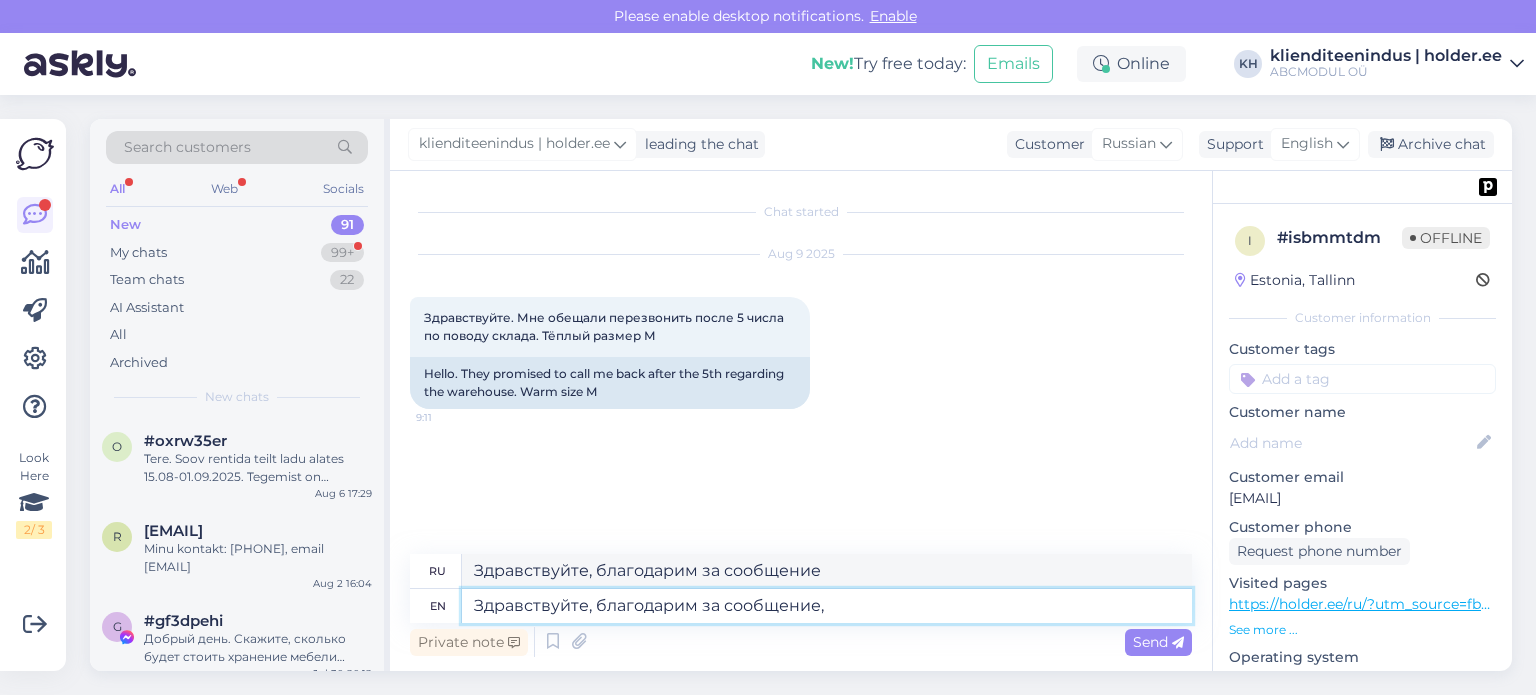type on "Здравствуйте, благодарим за сообщение," 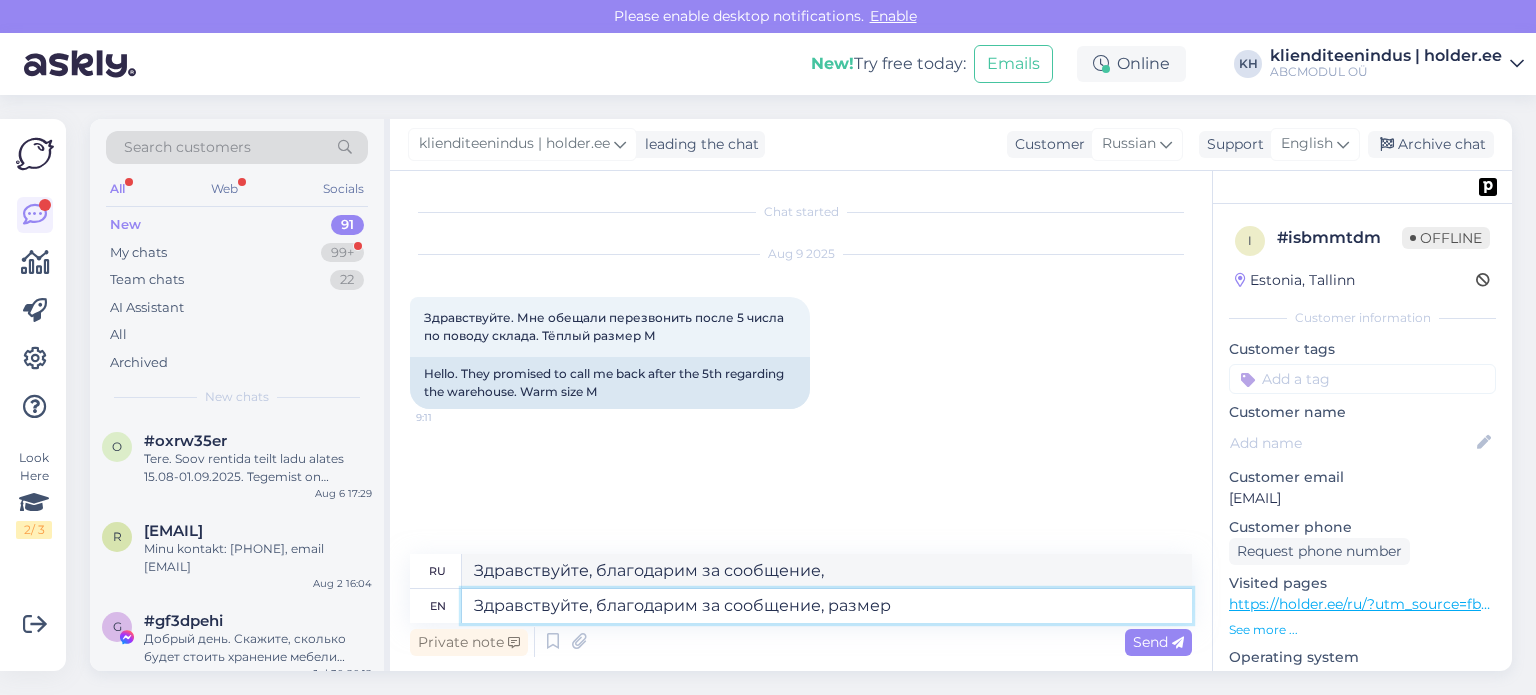 type on "Здравствуйте, благодарим за сообщение, размер" 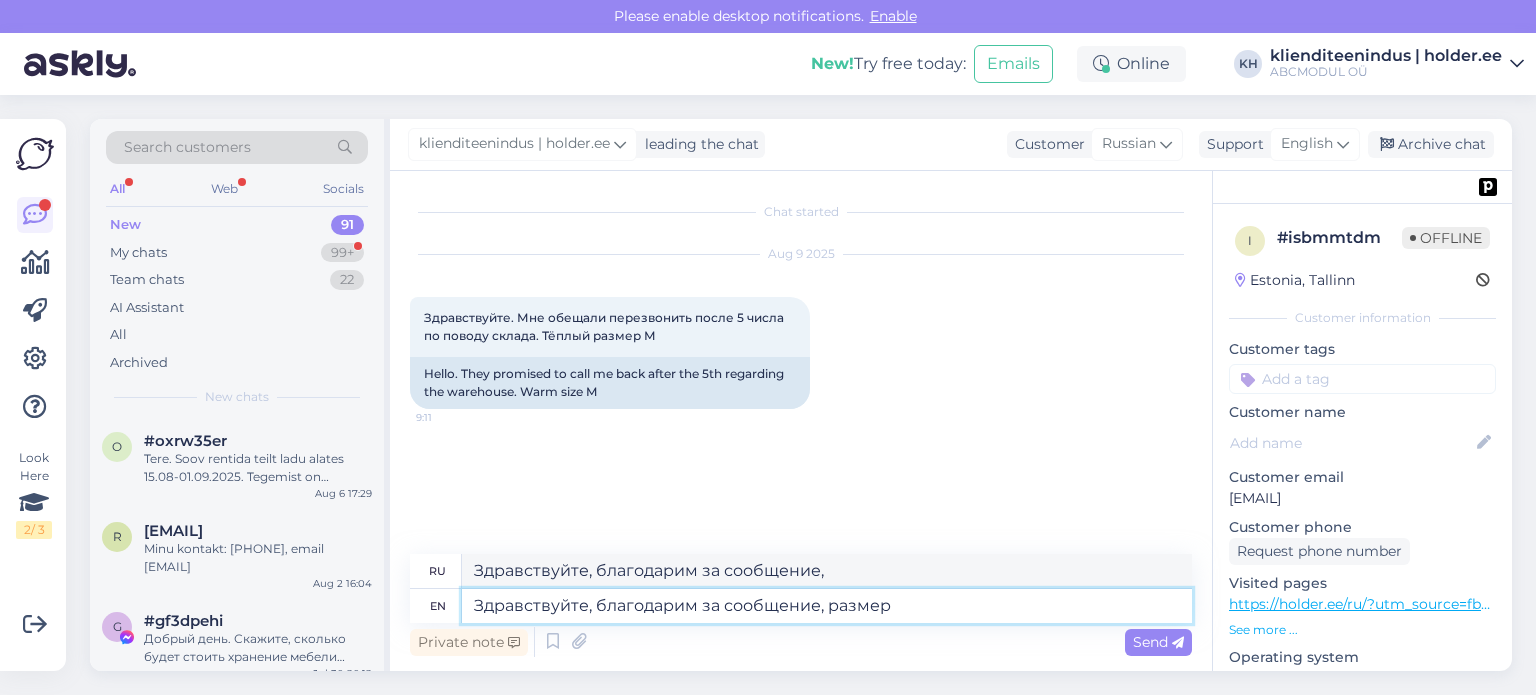 type on "Здравствуйте, благодарим за сообщение, размер" 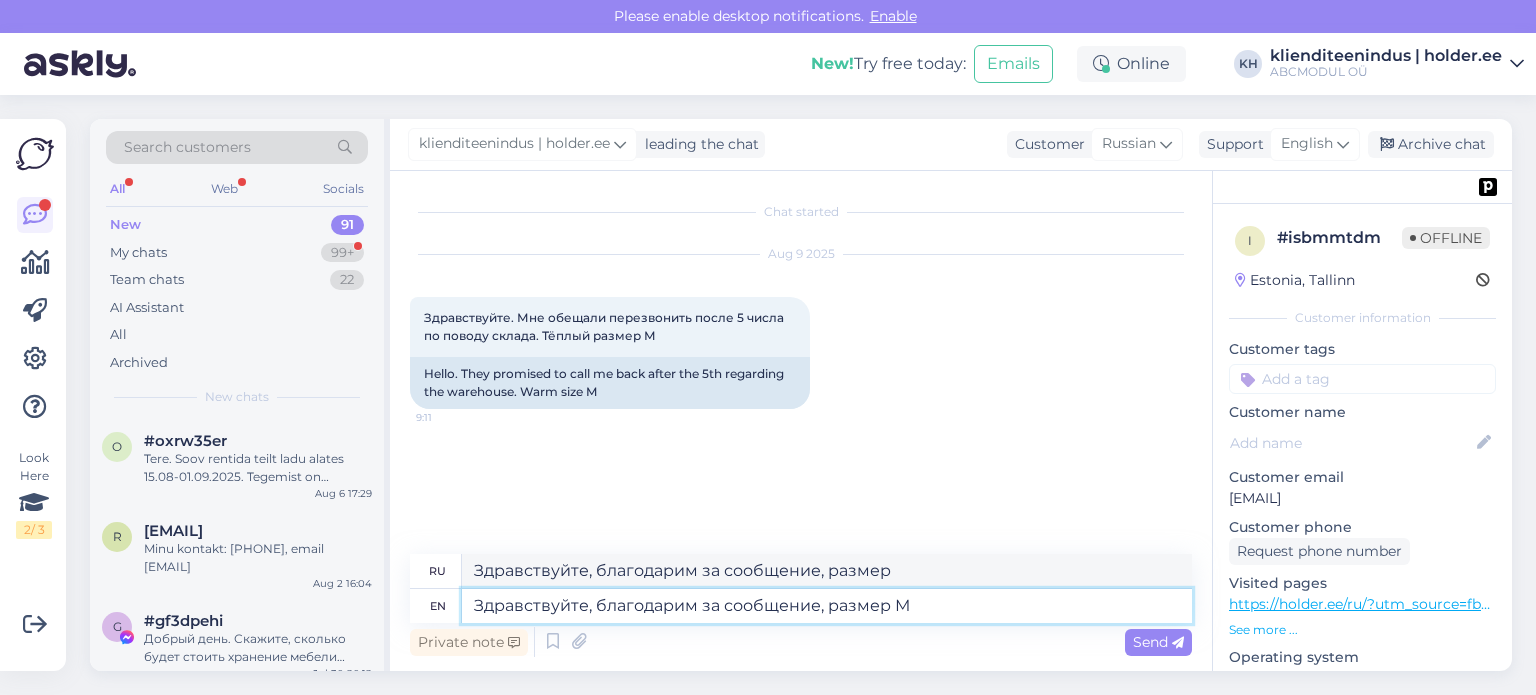 type on "Здравствуйте, благодарим за сообщение, размер М" 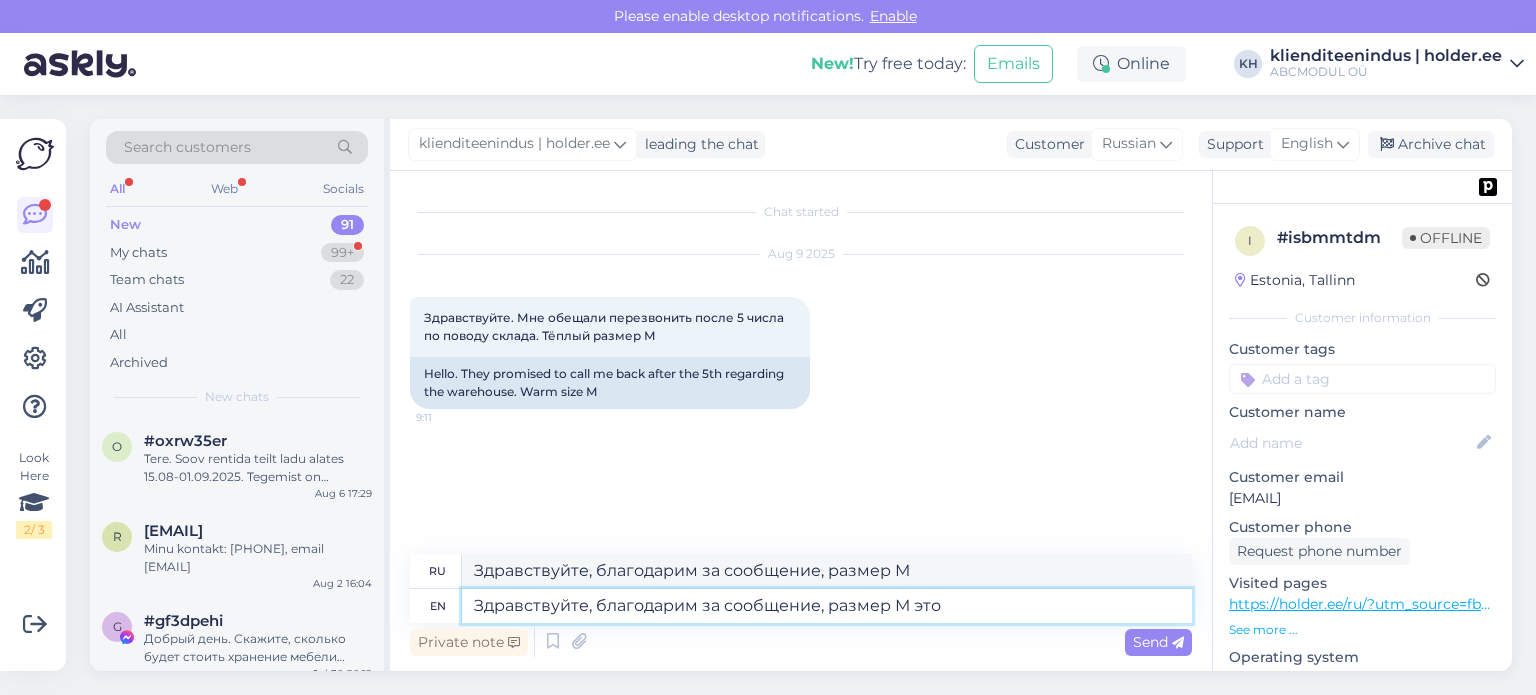 type on "Здравствуйте, благодарим за сообщение, размер М это" 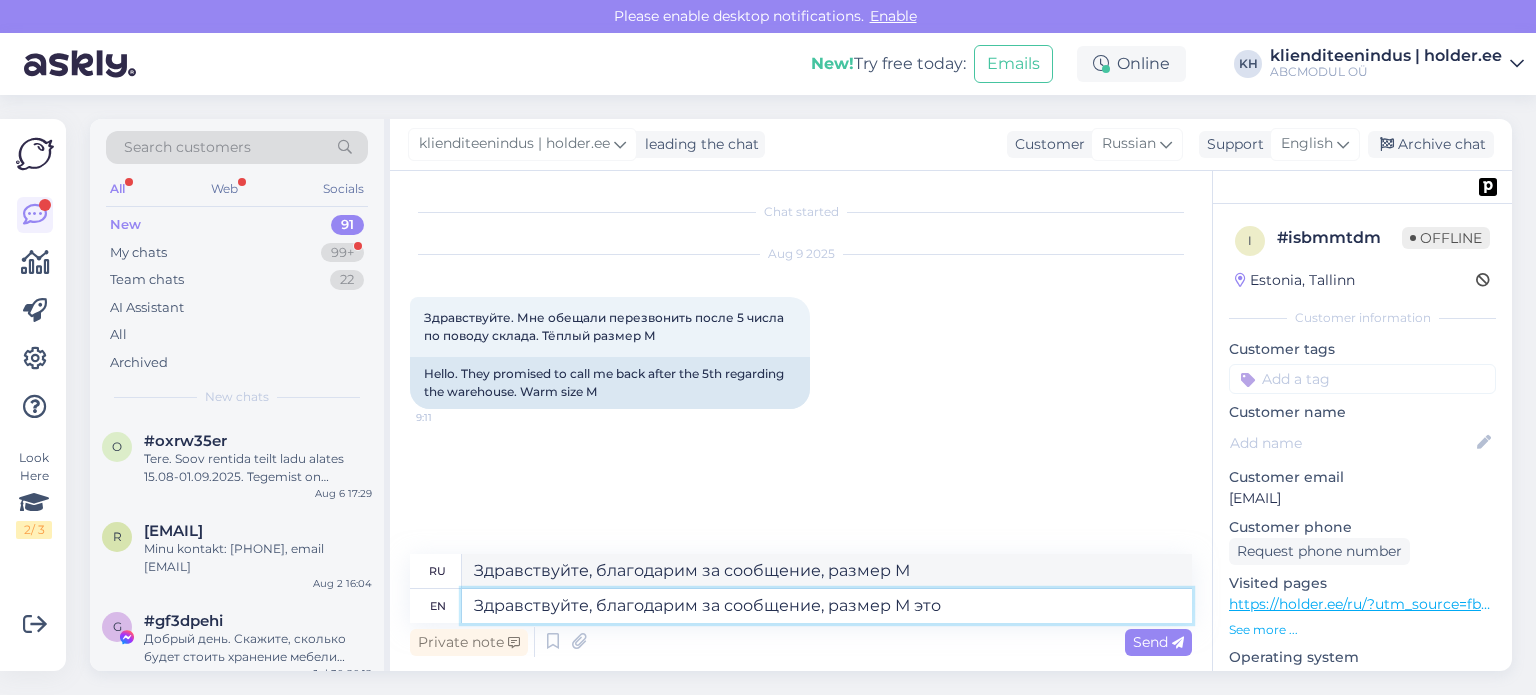 type on "Здравствуйте, благодарим за сообщение, размер М это" 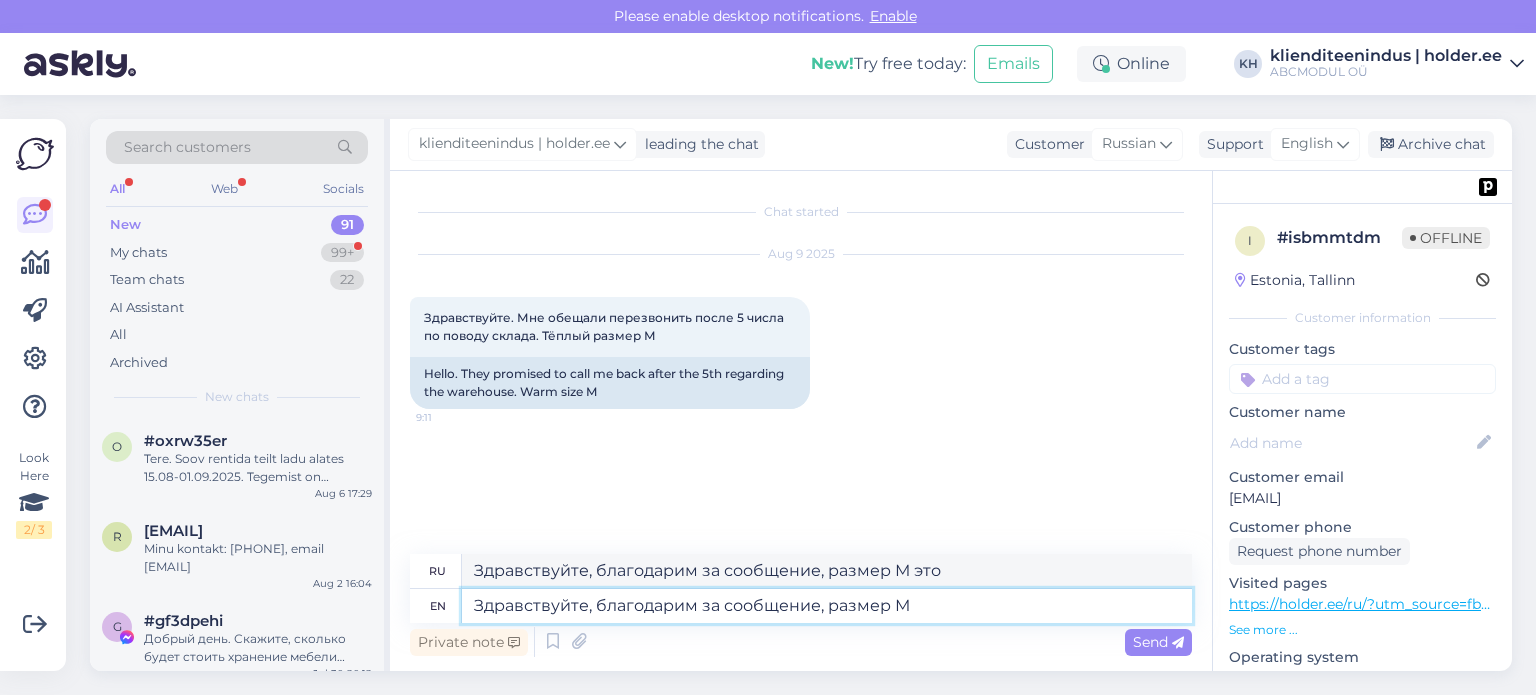 type on "Здравствуйте, благодарим за сообщение, размер М" 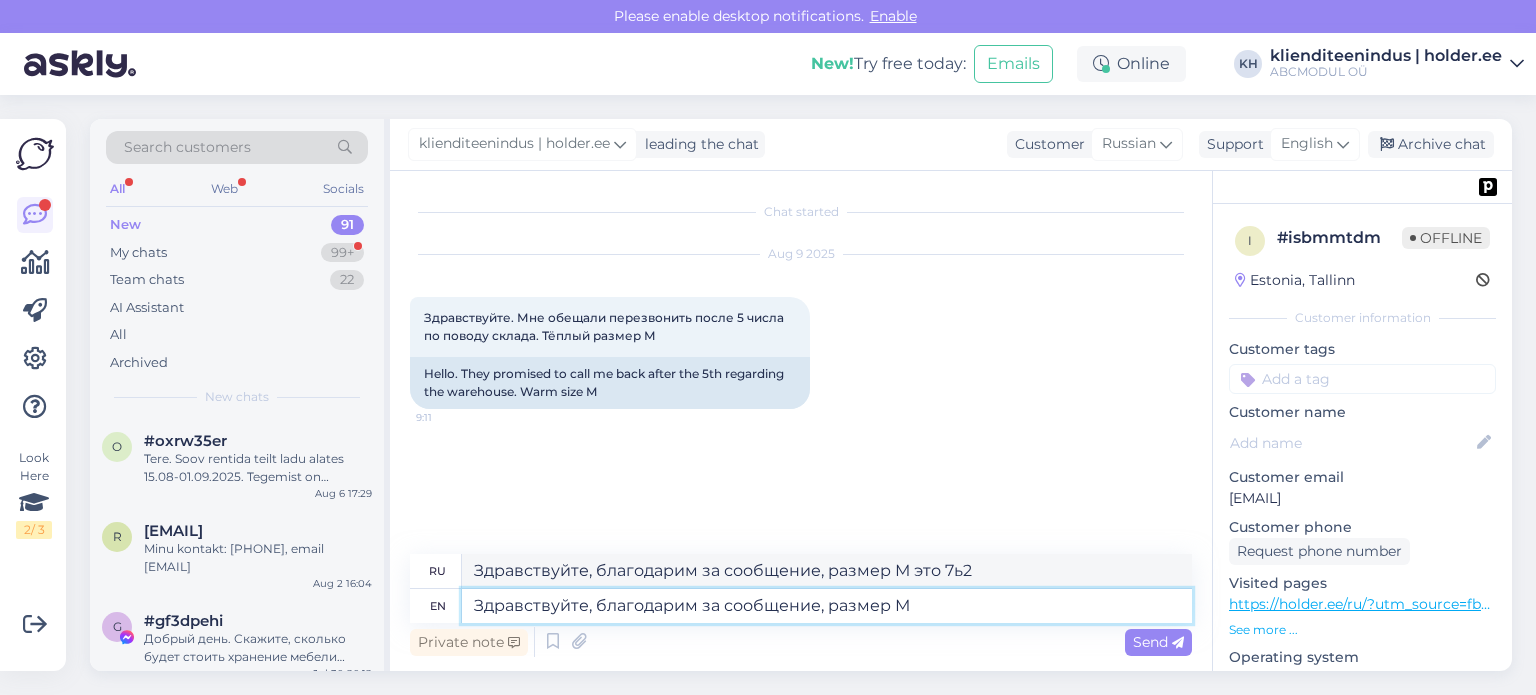 type on "Здравствуйте, благодарим за сообщение, размер М это" 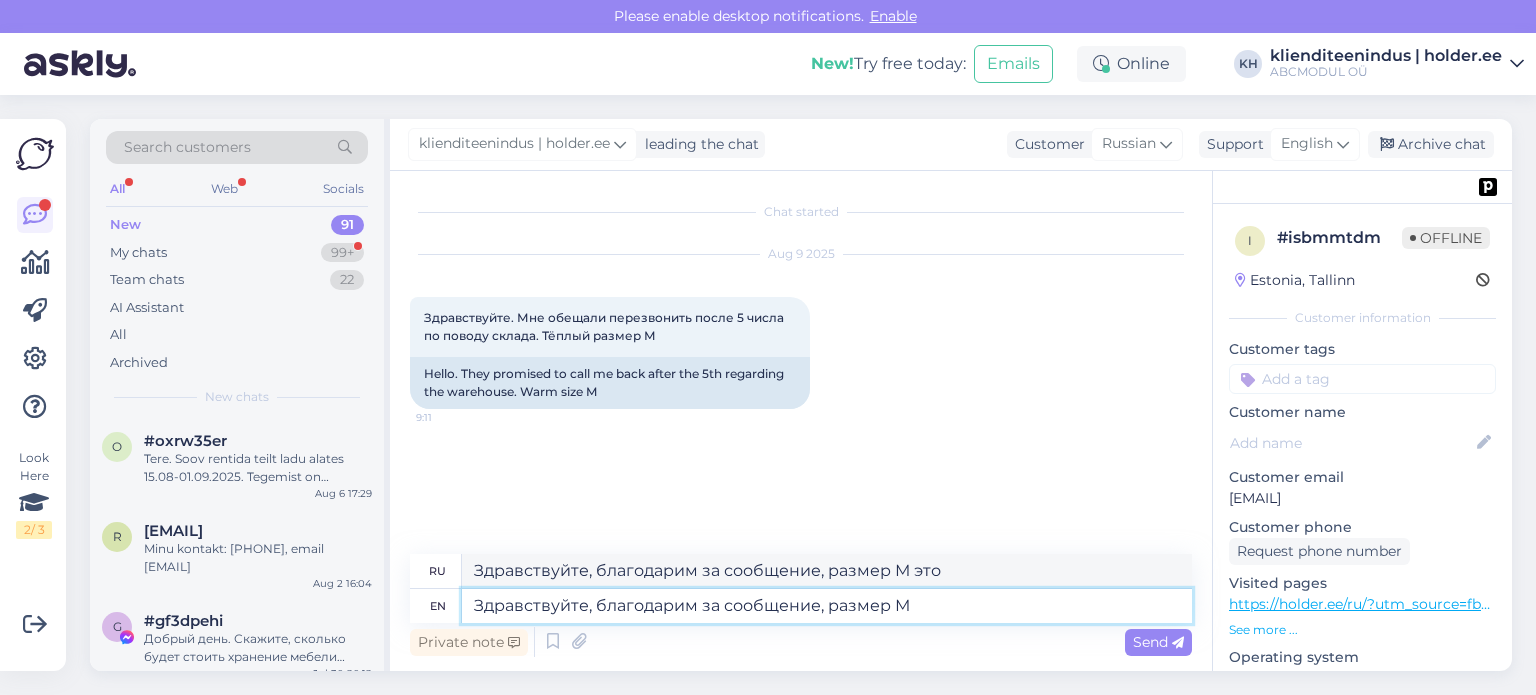 type on "Здравствуйте, благодарим за сообщение, размер" 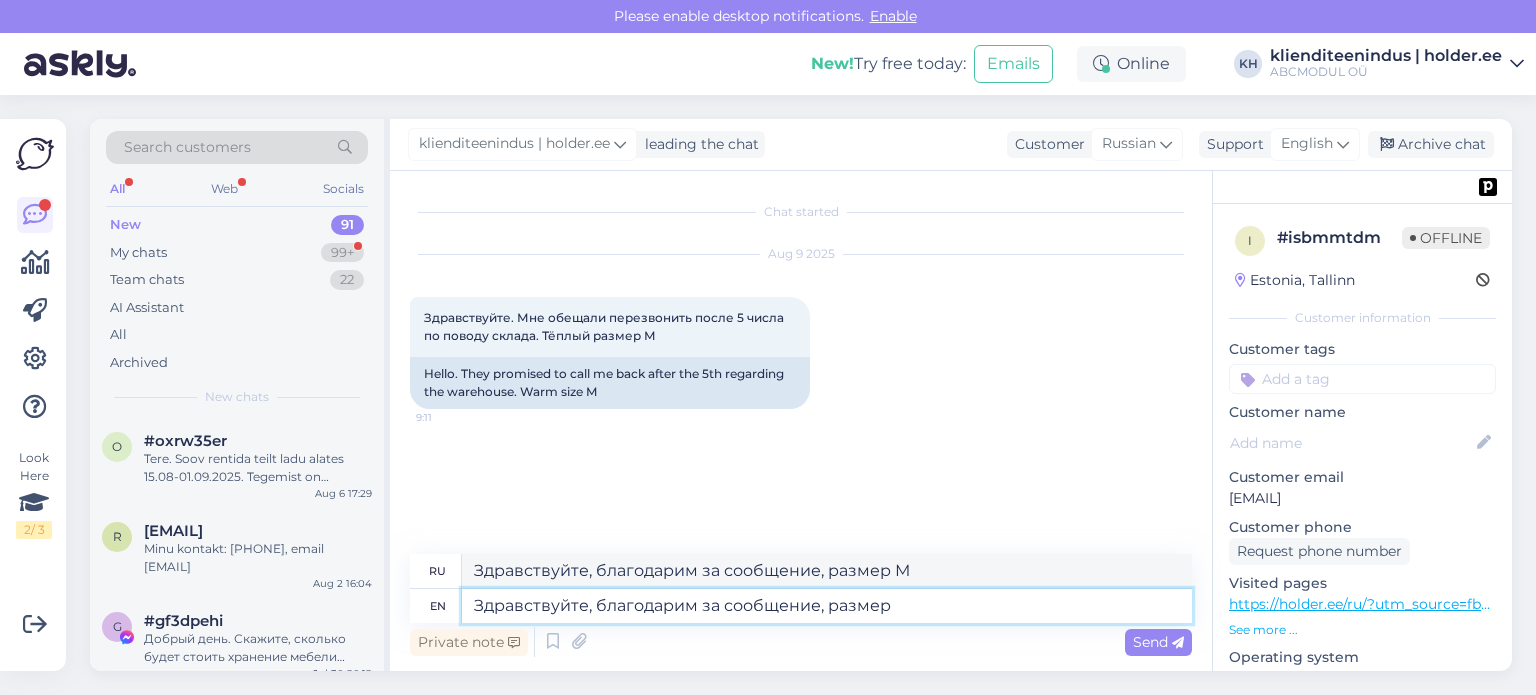 type on "Здравствуйте, благодарим за сообщение, размер" 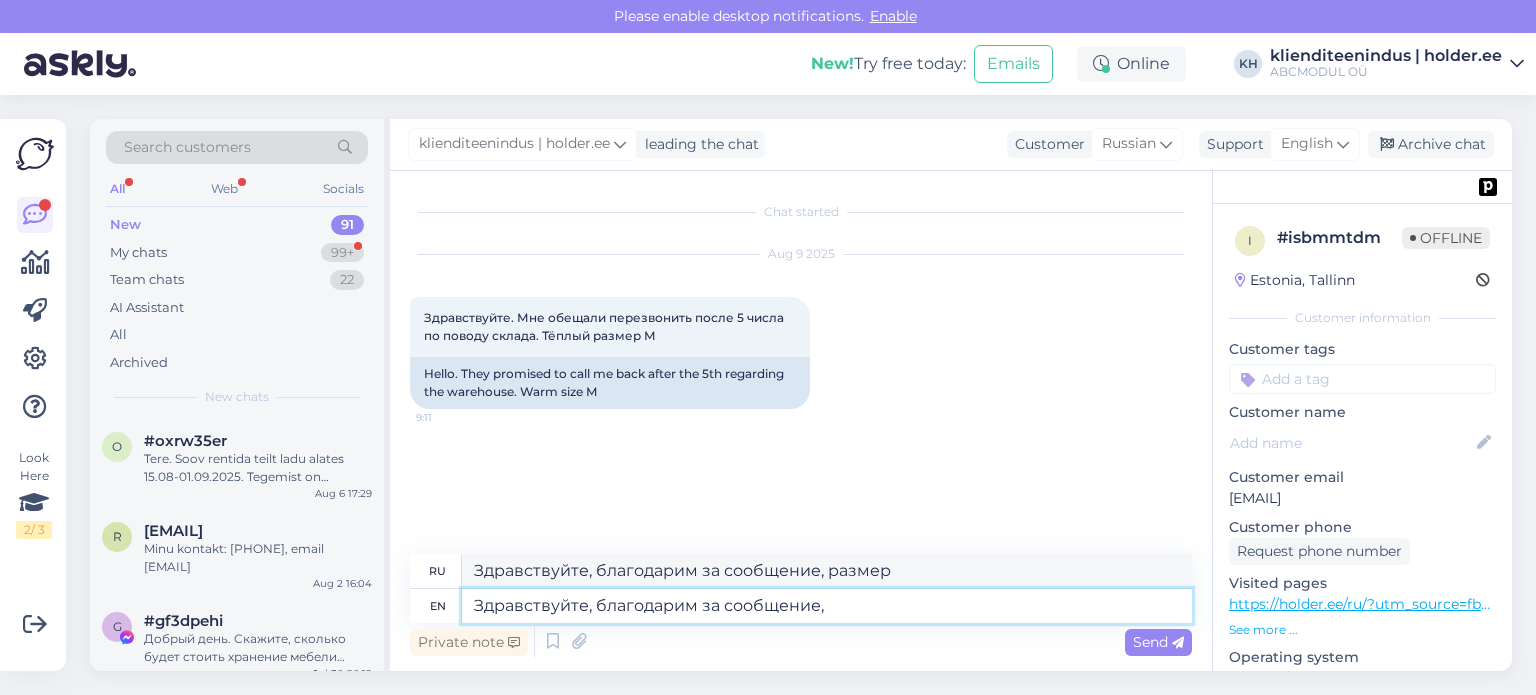 type on "Здравствуйте, благодарим за сообщение" 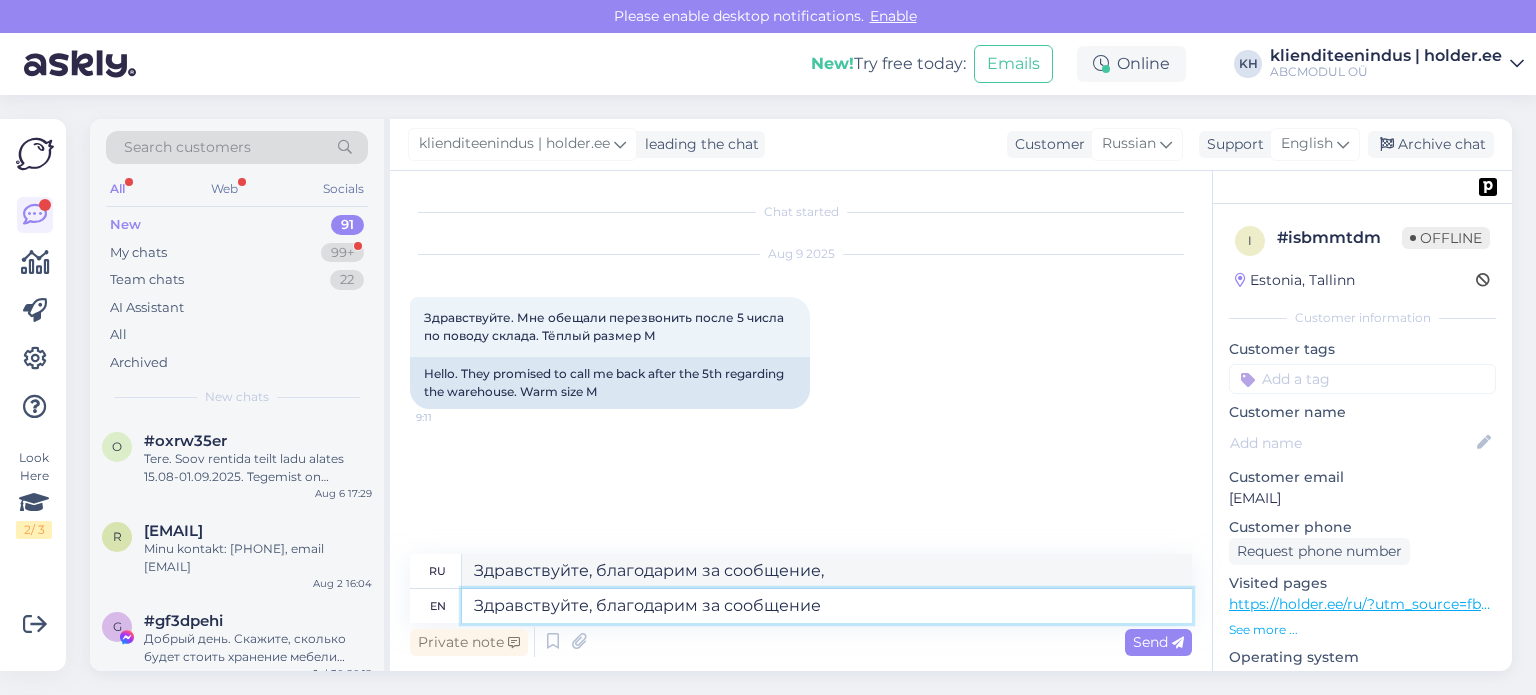 type on "Здравствуйте, благодарим за сообщение" 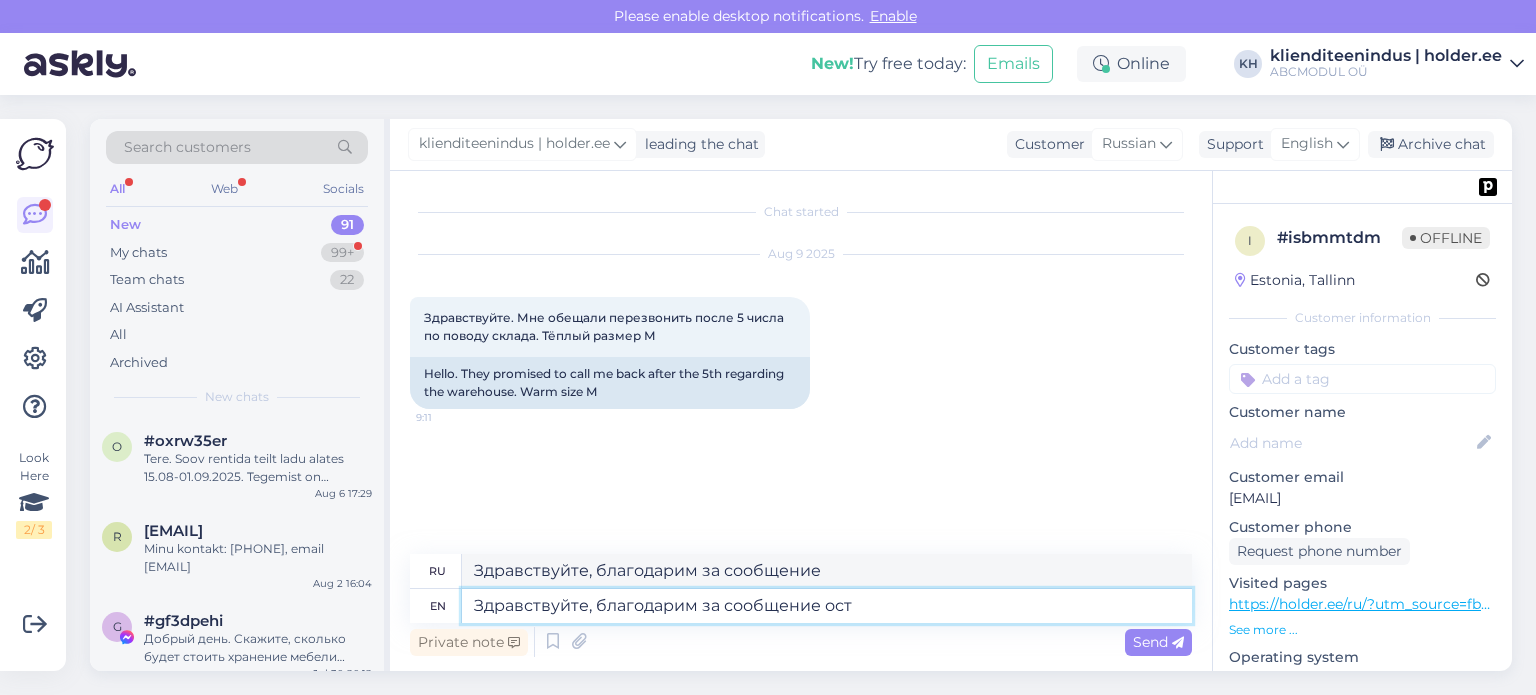 type on "Здравствуйте, благодарим за сообщение оста" 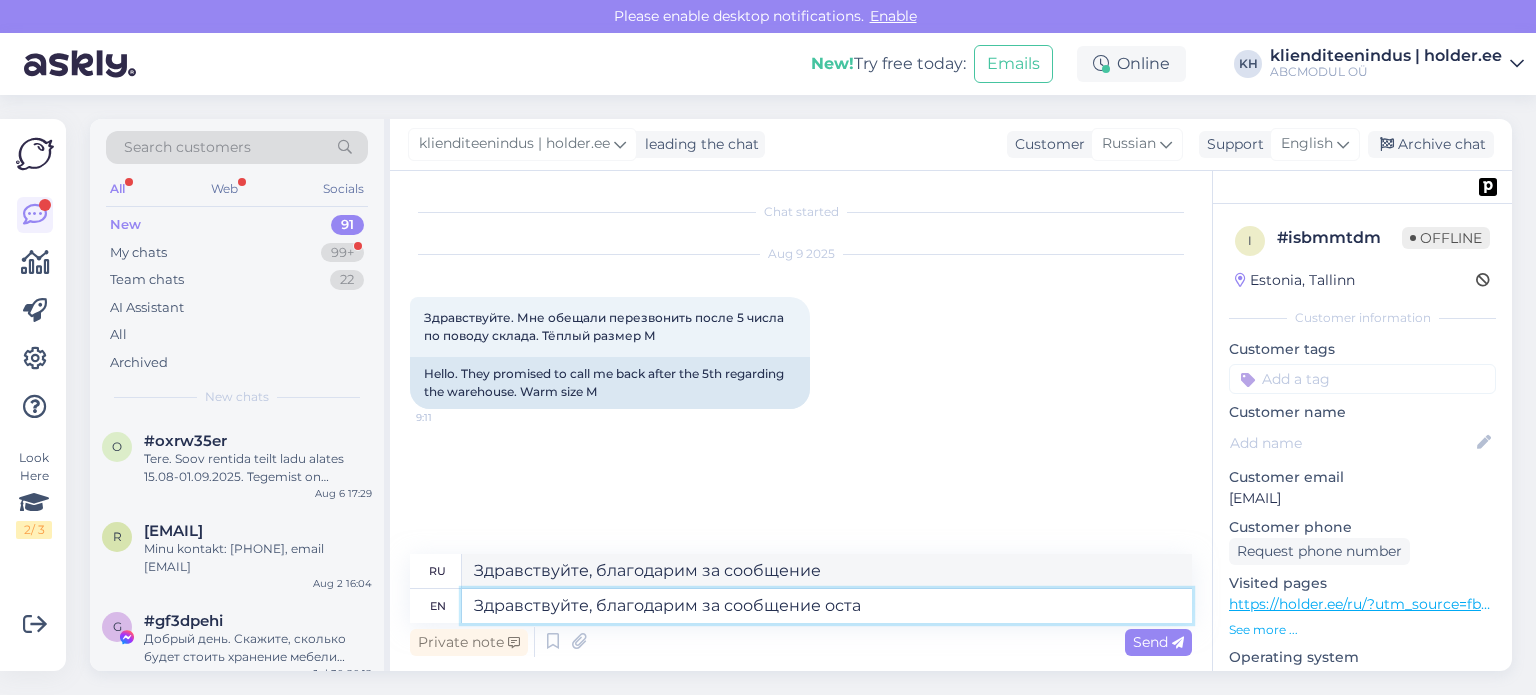 type on "Здравствуйте, благодарим за сообщение осталось" 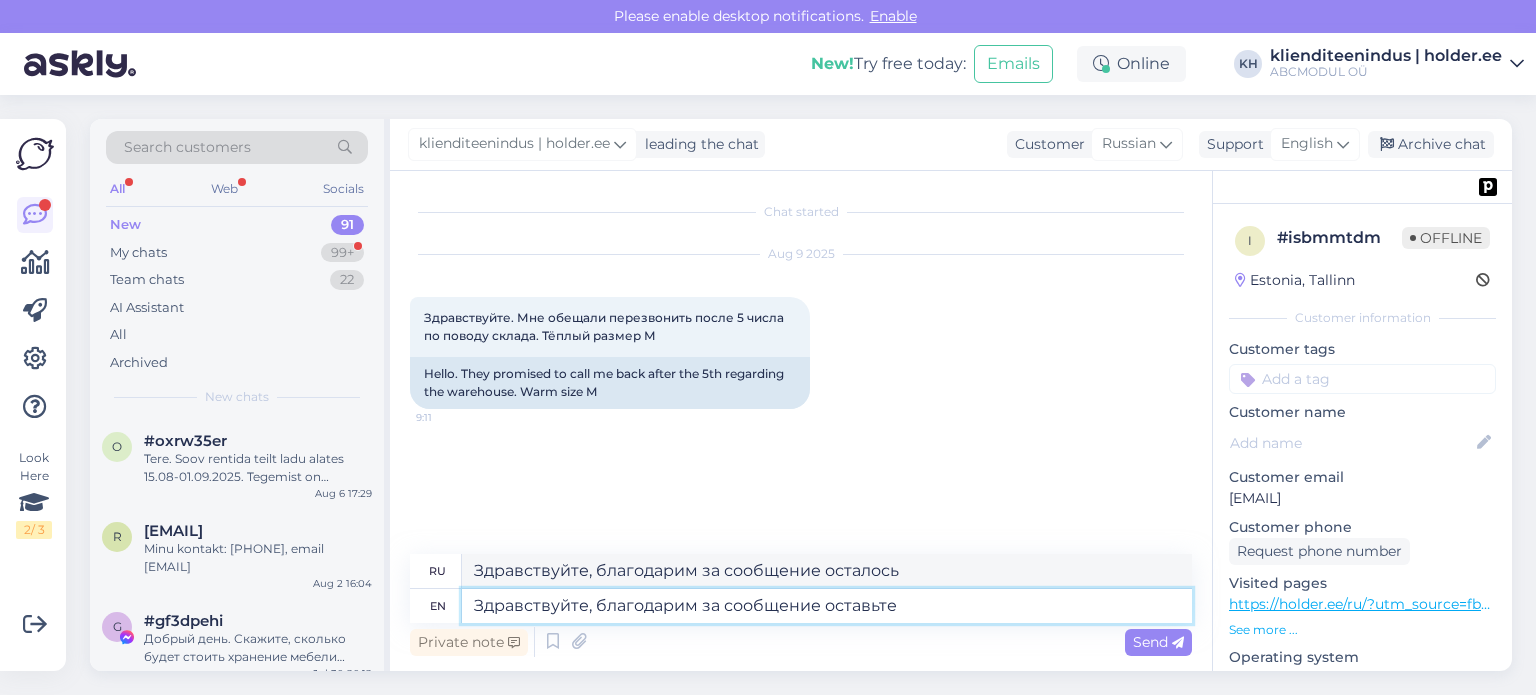 type on "Здравствуйте, благодарим за сообщение оставьте" 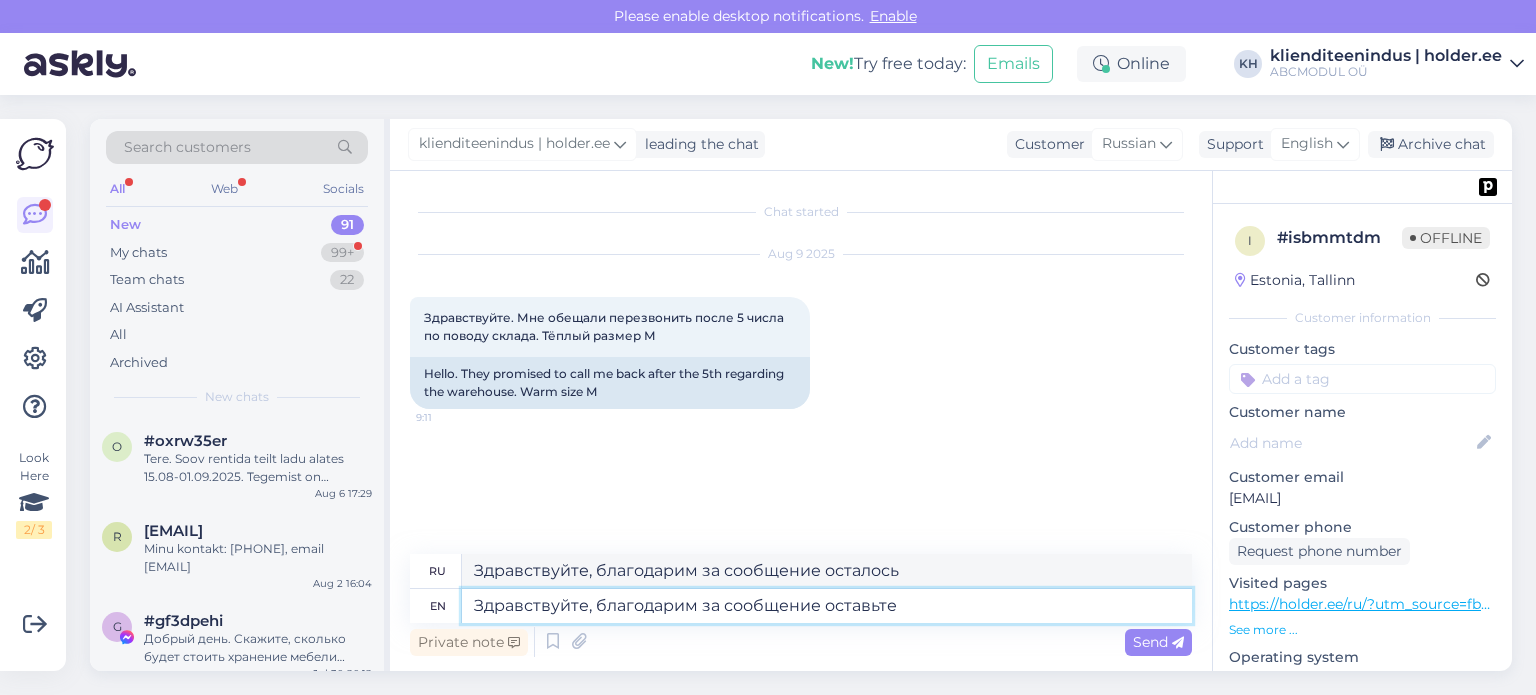 type on "Здравствуйте, благодарим за сообщение оставьте" 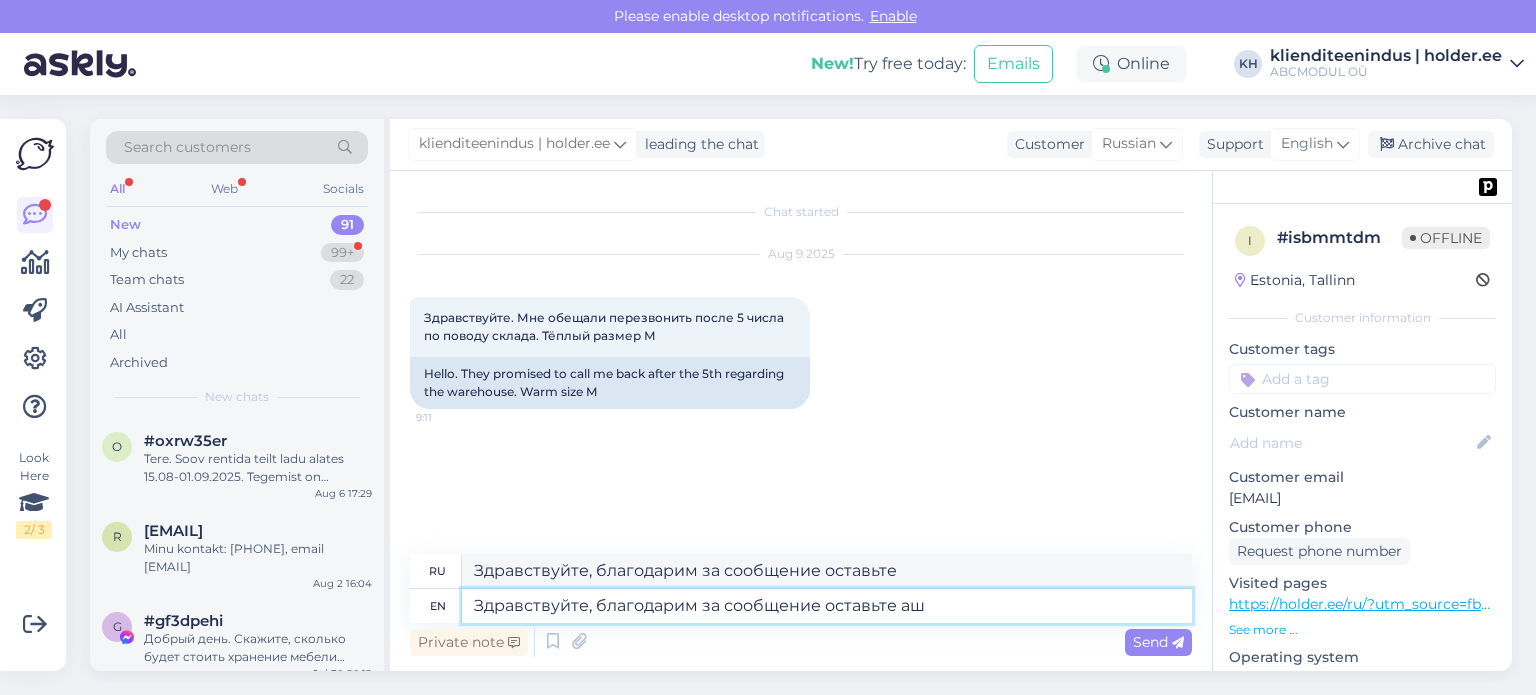type on "Здравствуйте, благодарим за сообщение оставьте аш" 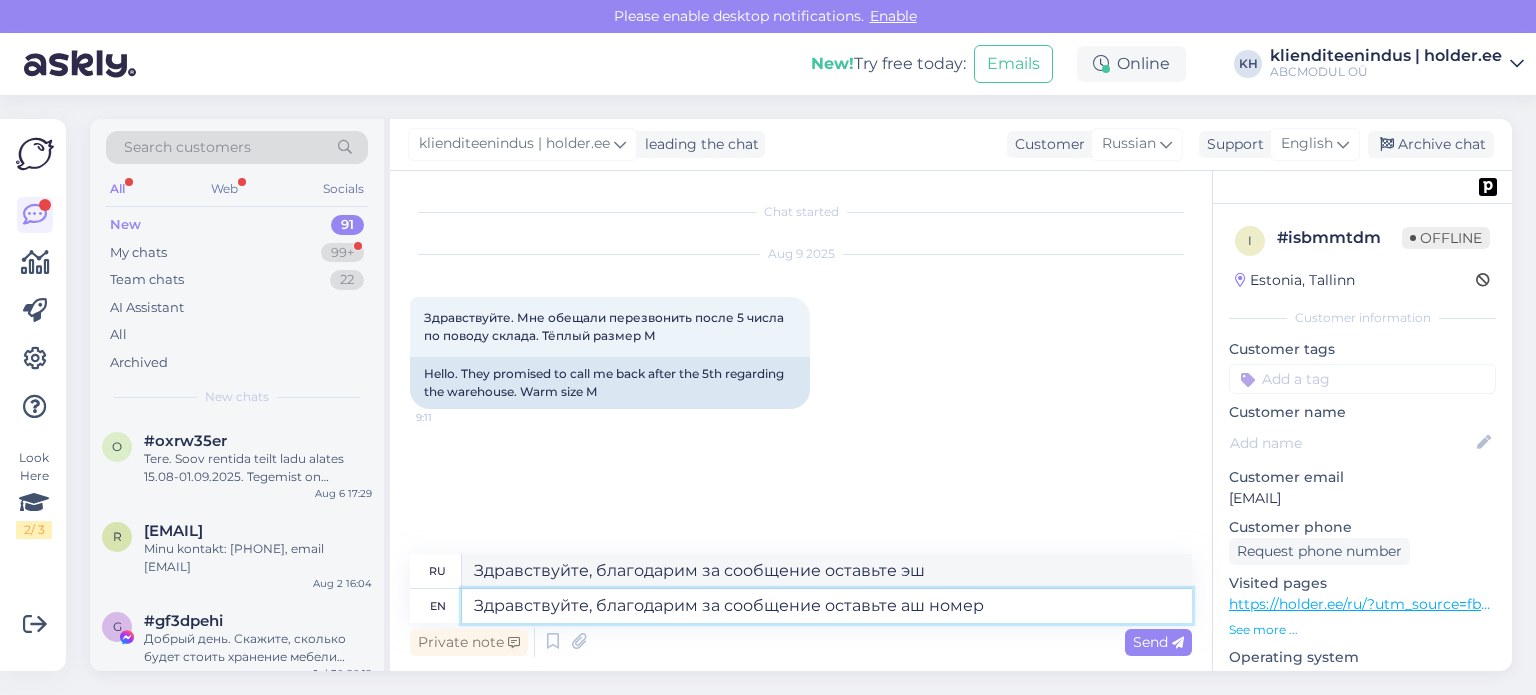type on "Здравствуйте, благодарим за сообщение оставьте аш номер" 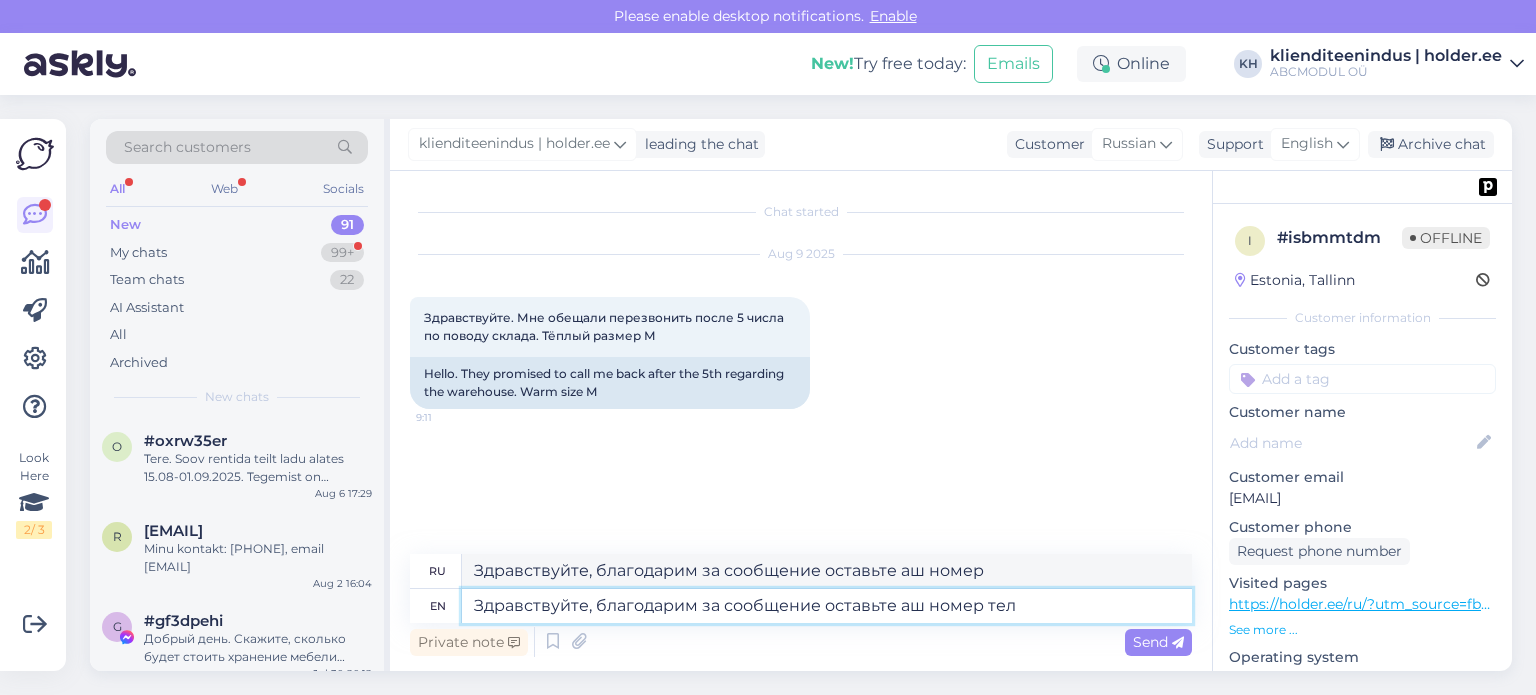 type on "Здравствуйте, благодарим за сообщение оставьте аш номер теле" 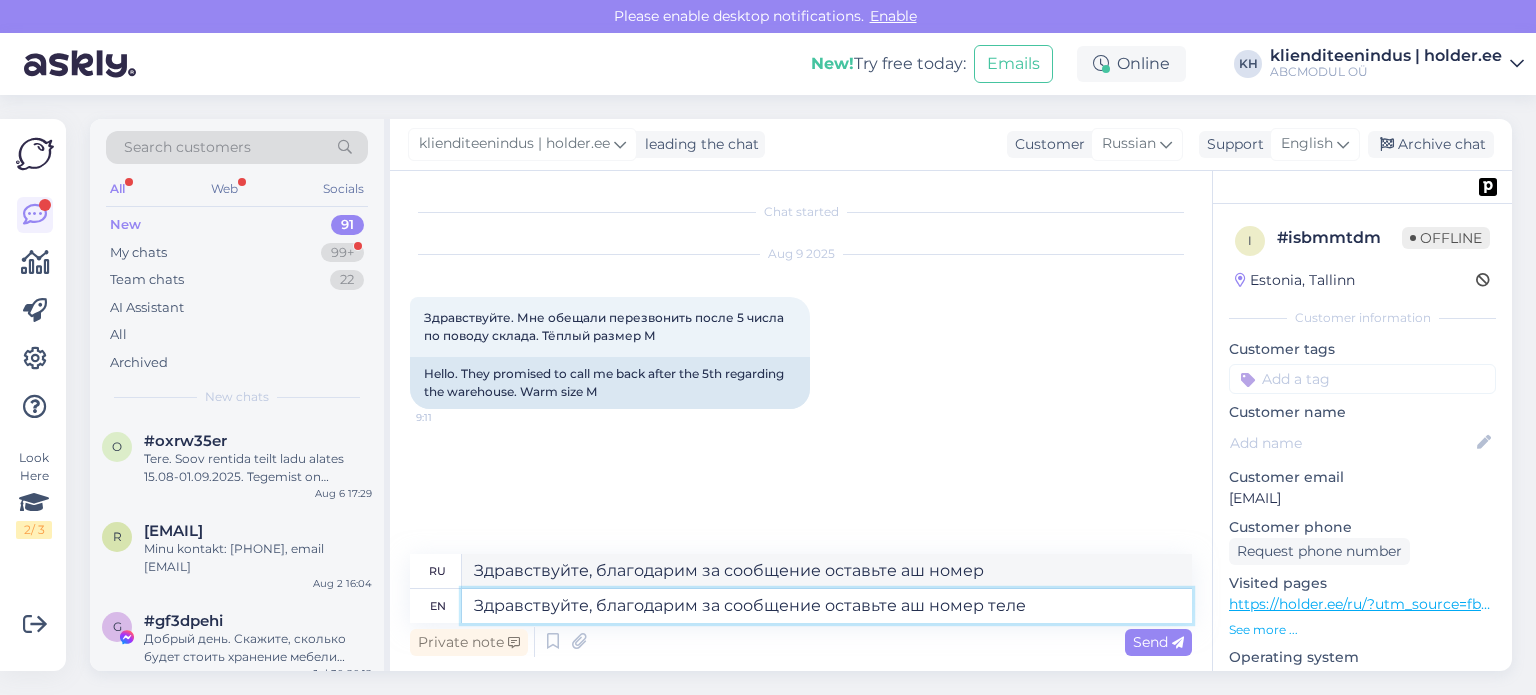 type on "Здравствуйте, благодарим за сообщение оставьте аш номер теле" 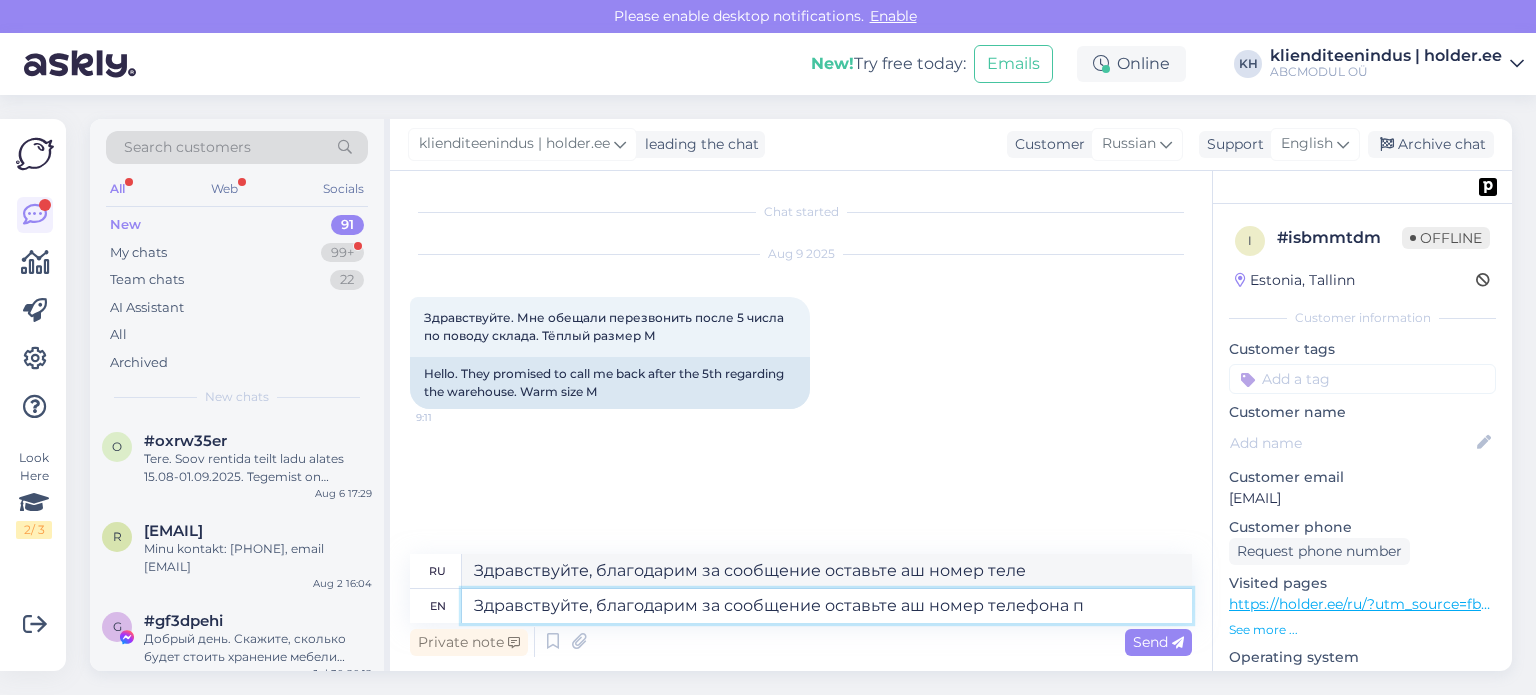 type on "Здравствуйте, благодарим за сообщение оставьте аш номер телефона по" 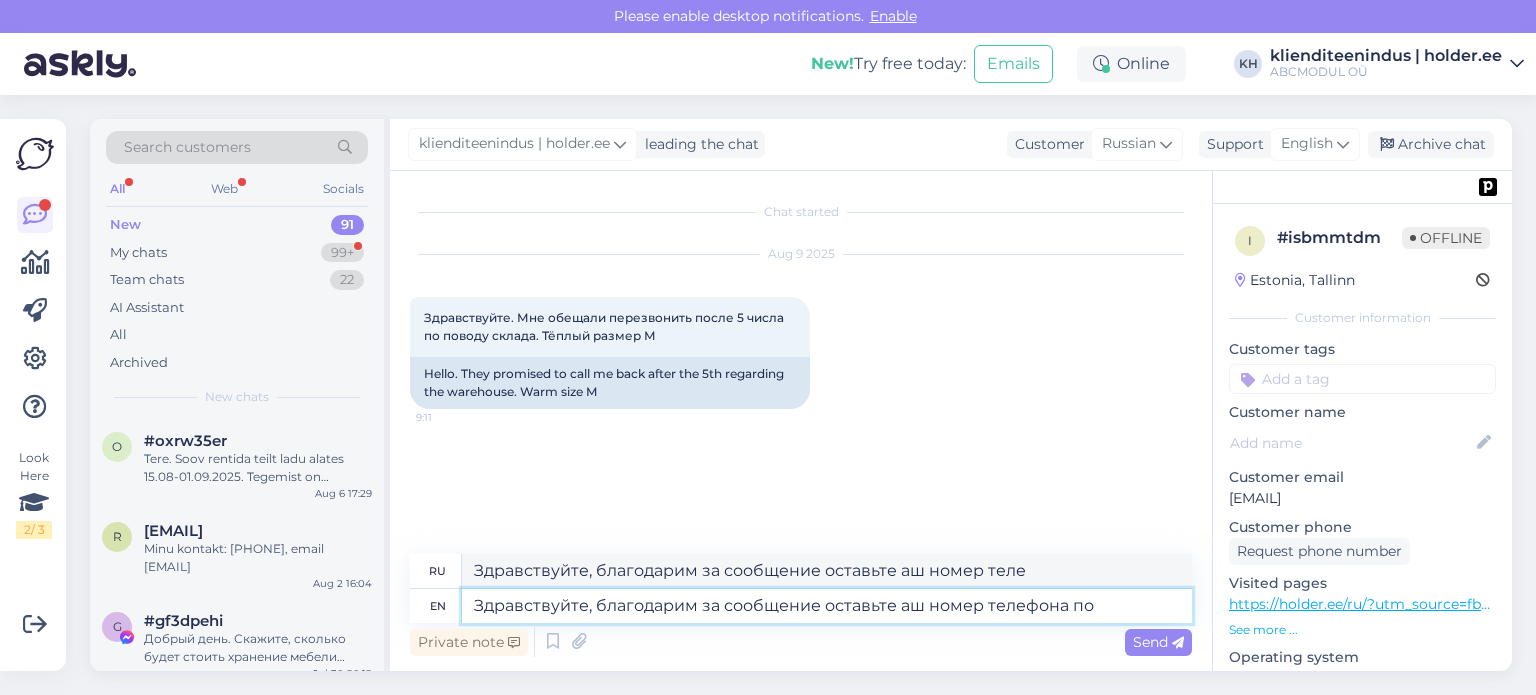 type on "Здравствуйте, благодарим за сообщение оставьте аш номер телефона" 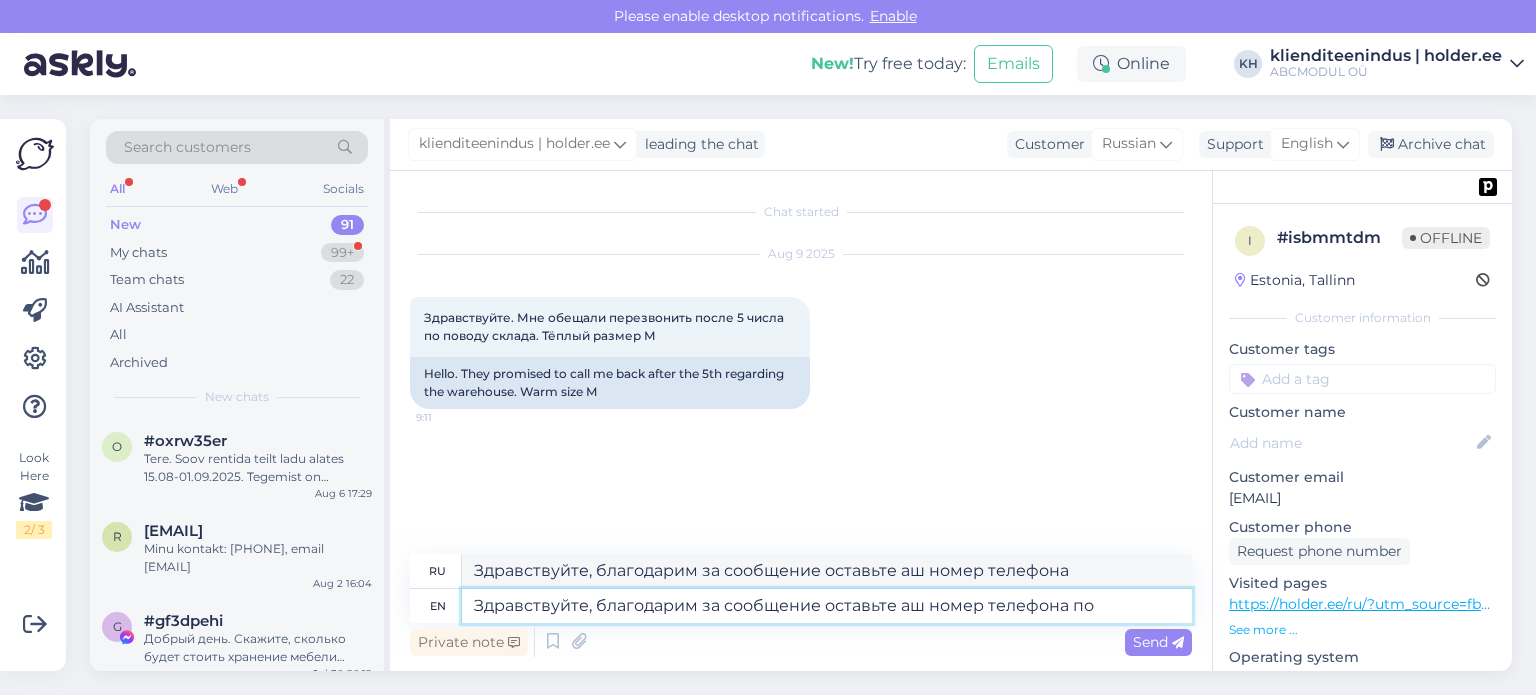 type on "Здравствуйте, благодарим за сообщение оставьте аш номер телефона пож" 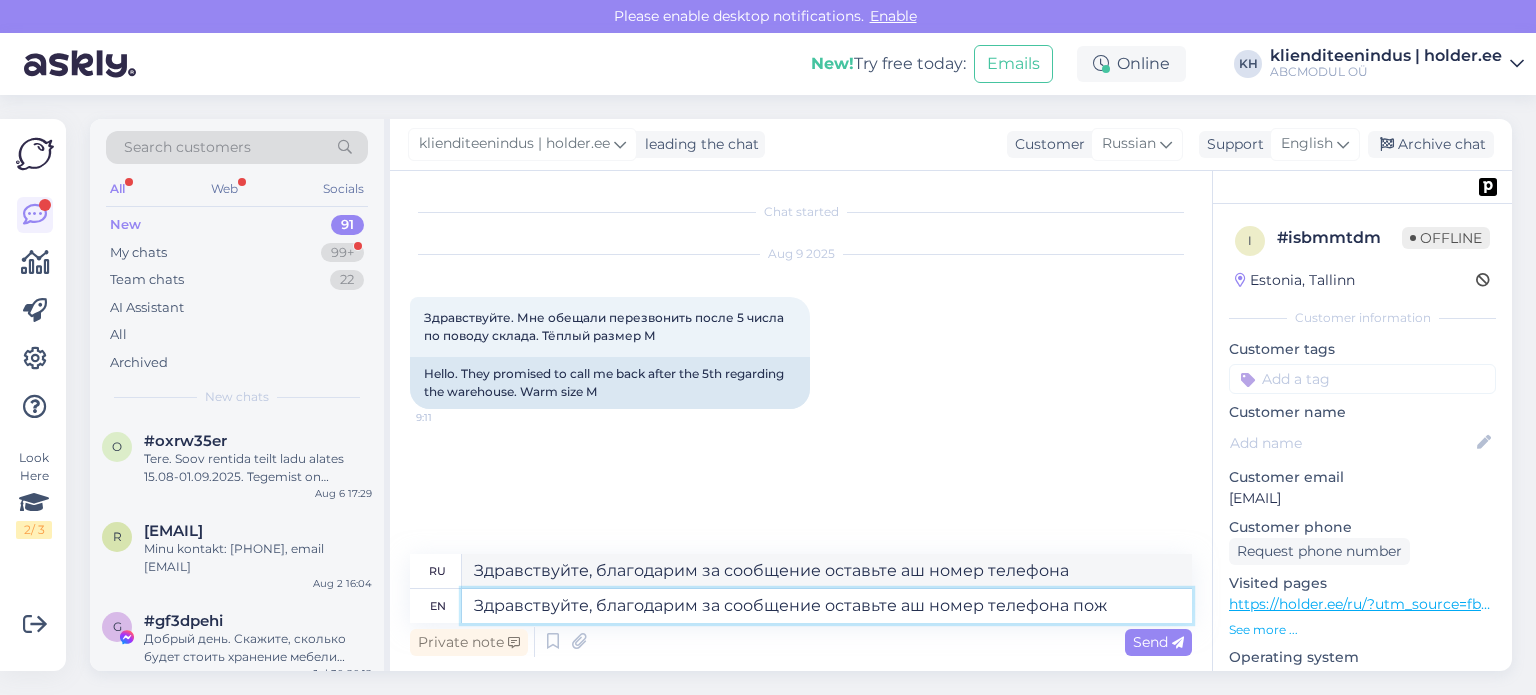 type on "Здравствуйте, благодарим за сообщение оставьте аш номер телефона по" 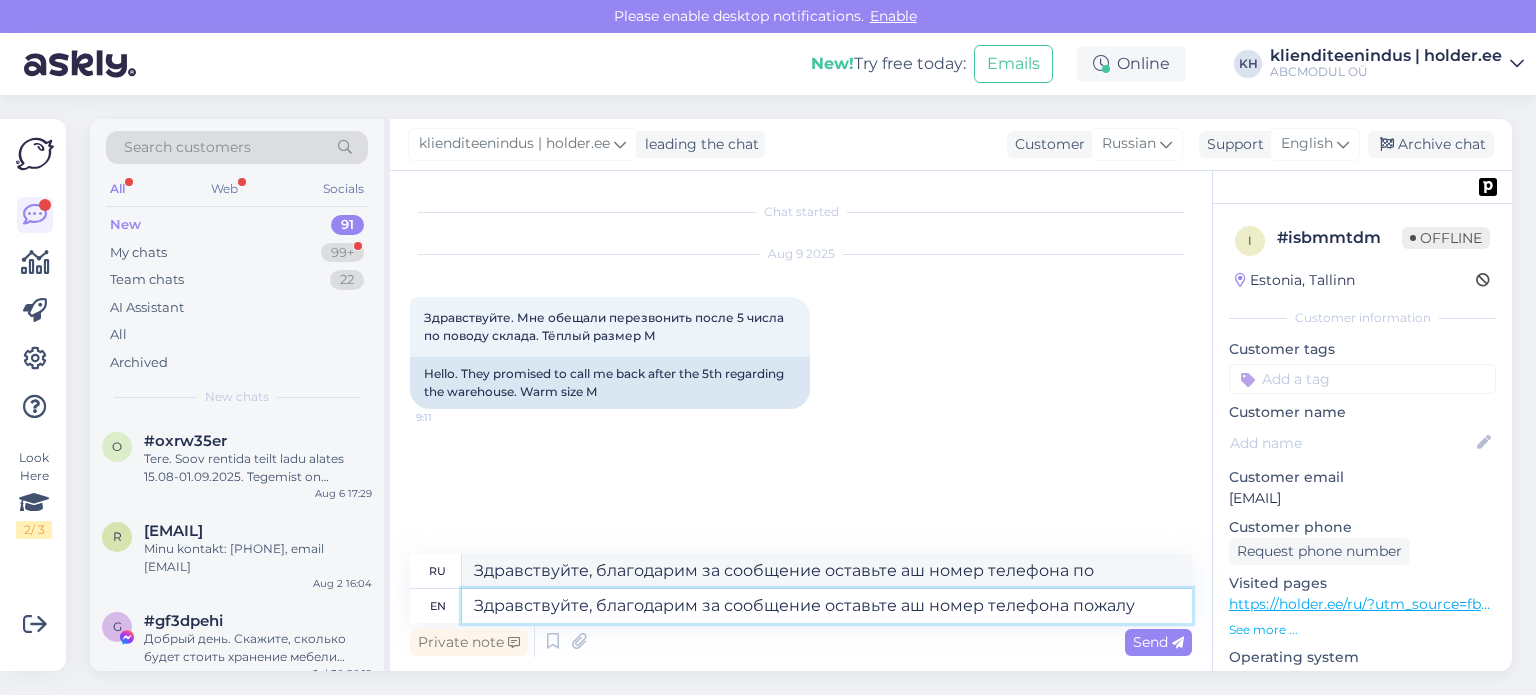 type on "Здравствуйте, благодарим за сообщение оставьте аш номер телефона пожалуй" 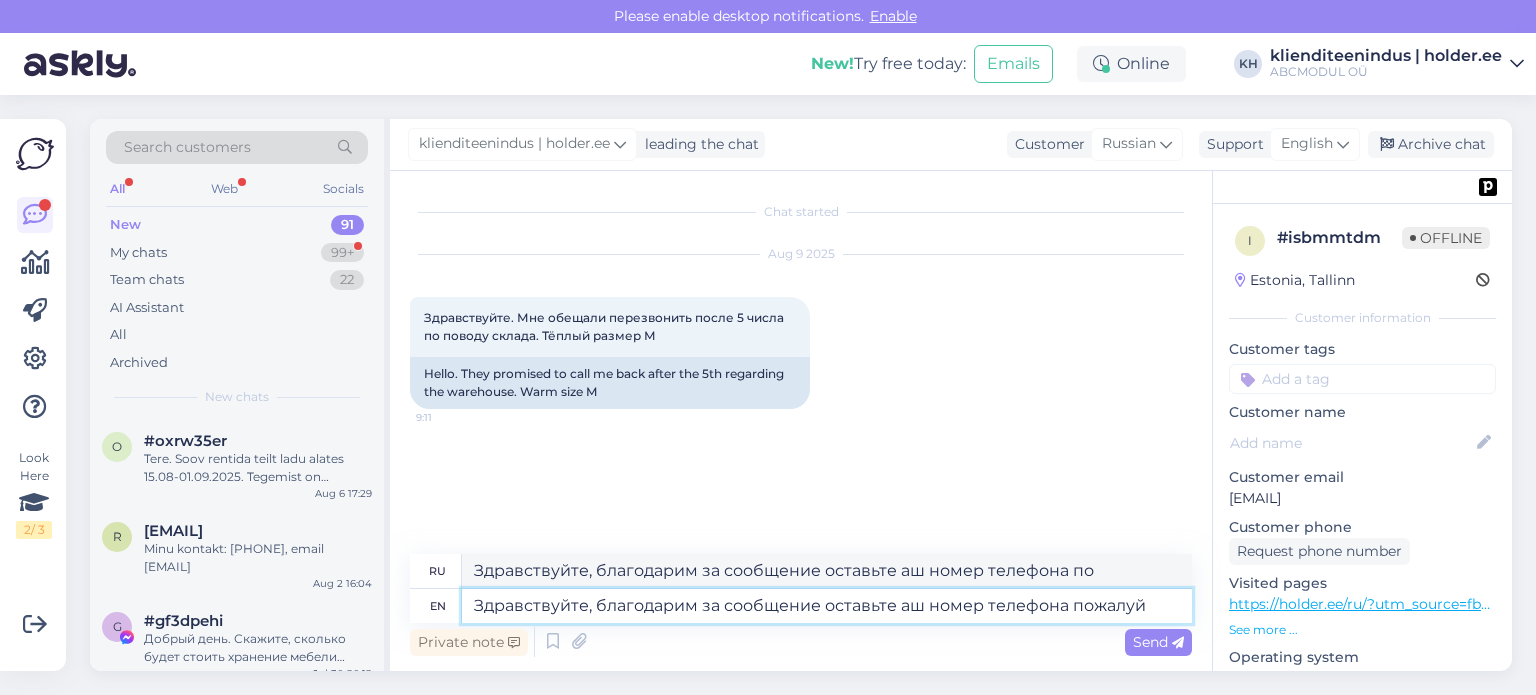 type on "Здравствуйте, благодарим за сообщение оставьте аш номер телефона пожалуй" 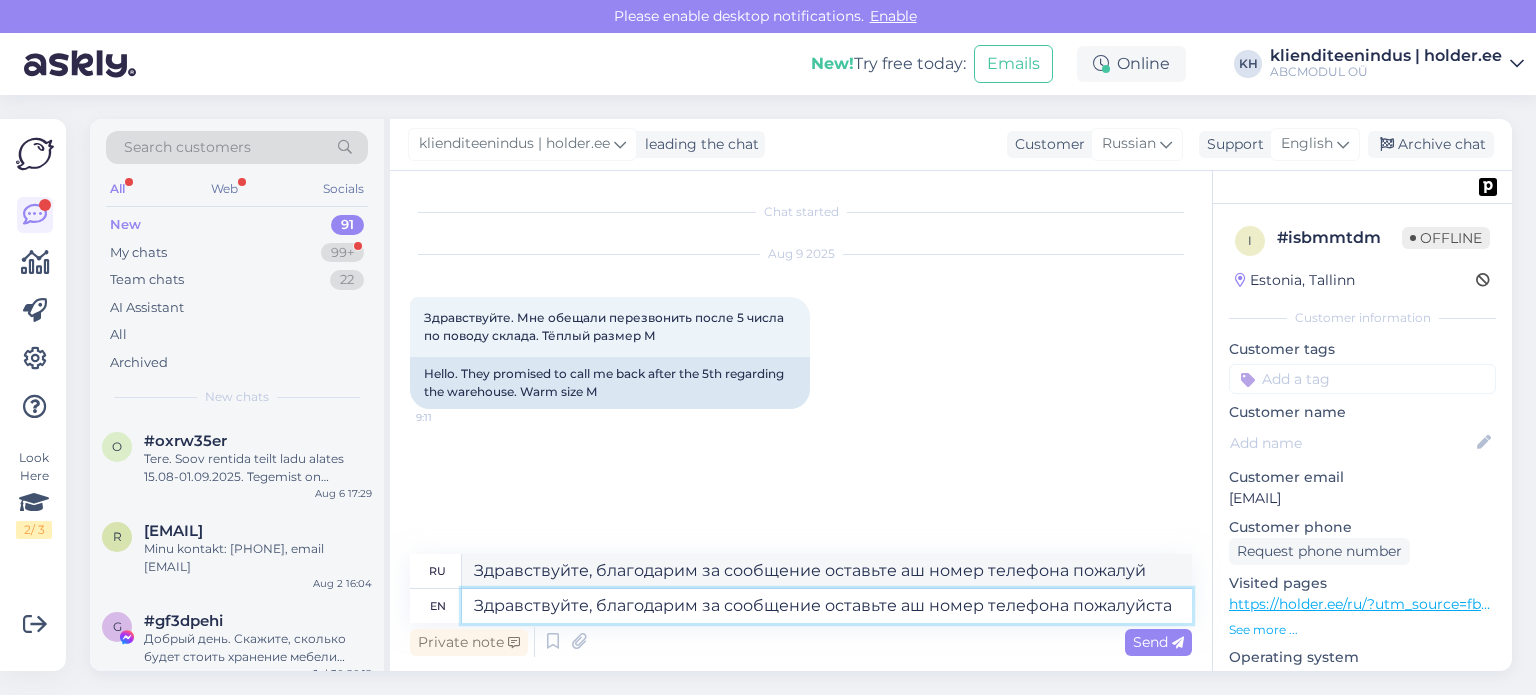type on "Здравствуйте, благодарим за сообщение оставьте аш номер телефона пожалуйста" 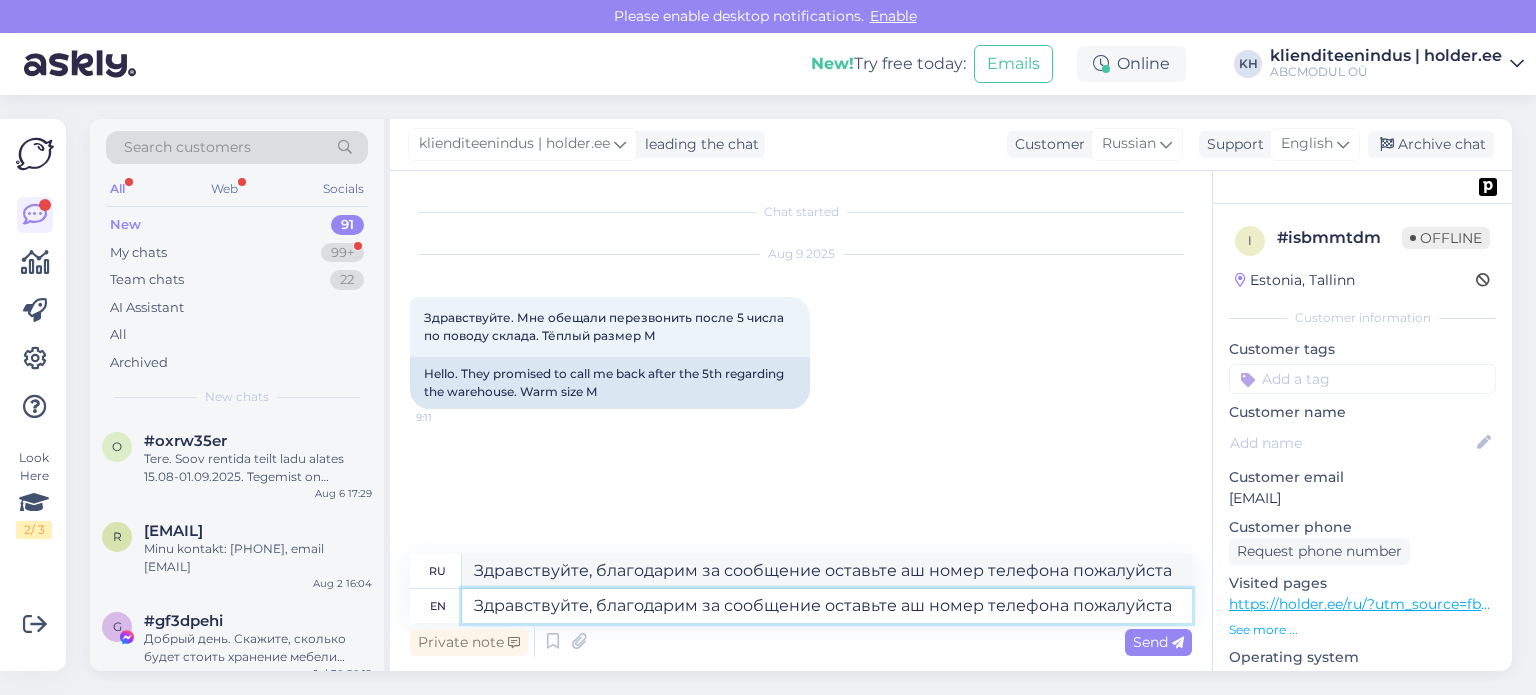 click on "Здравствуйте, благодарим за сообщение оставьте аш номер телефона пожалуйста" at bounding box center [827, 606] 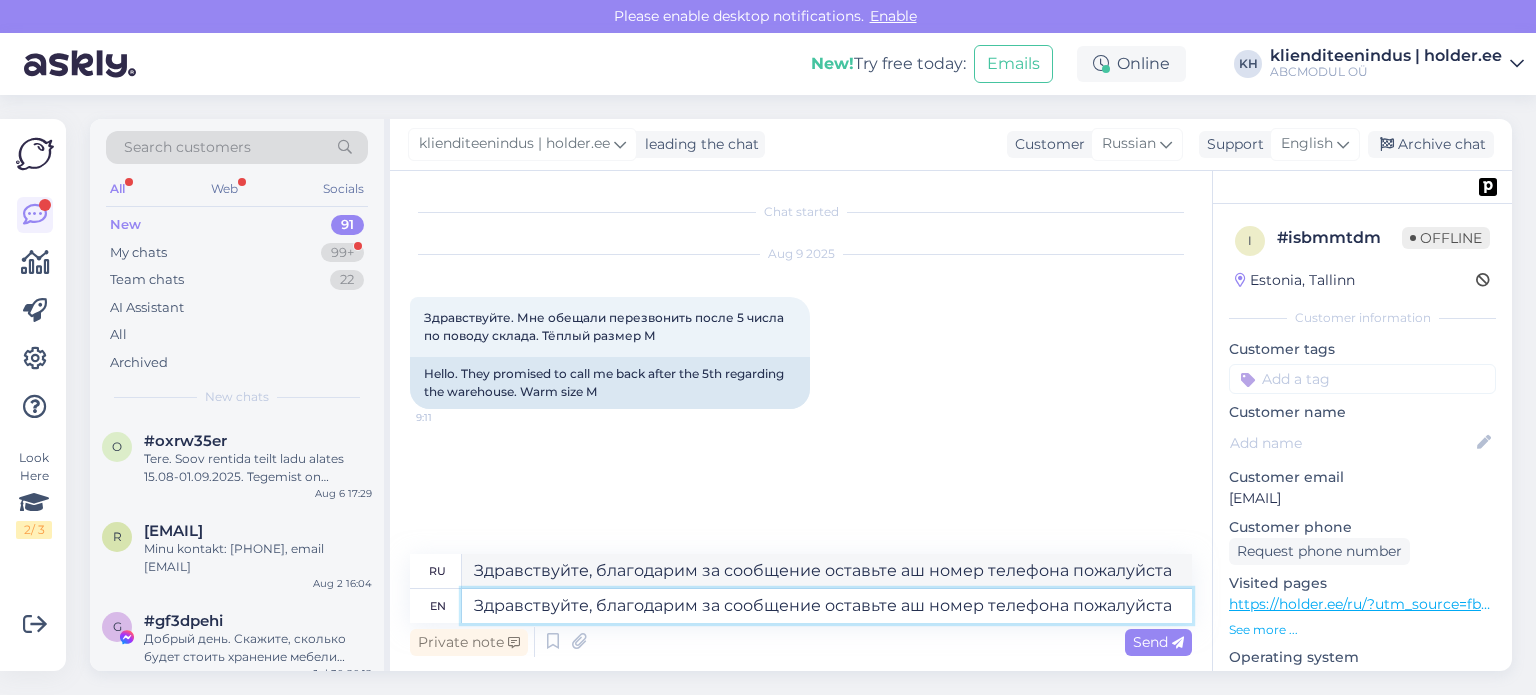 type on "Здравствуйте, благодарим за сообщение оставьте ваш номер телефона пожалуйста" 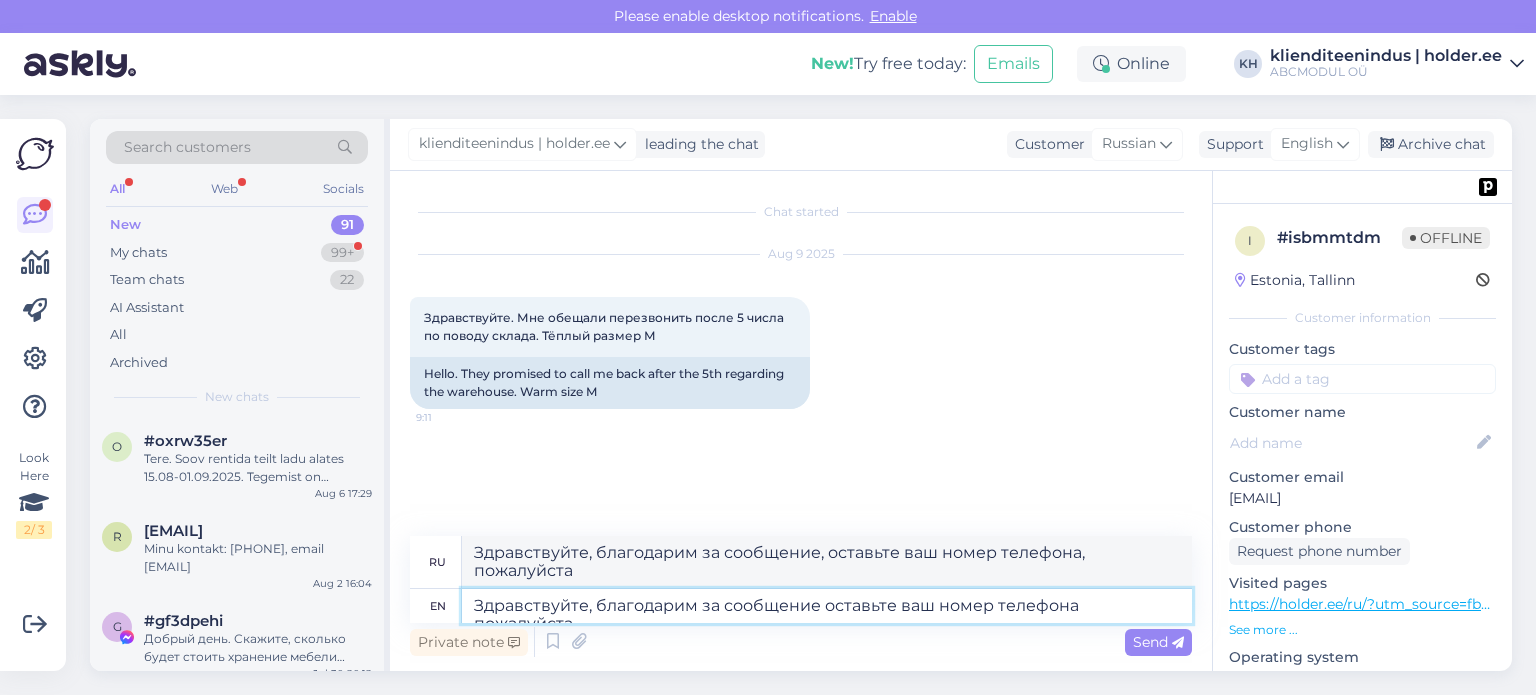 click on "Здравствуйте, благодарим за сообщение оставьте ваш номер телефона пожалуйста" at bounding box center [827, 606] 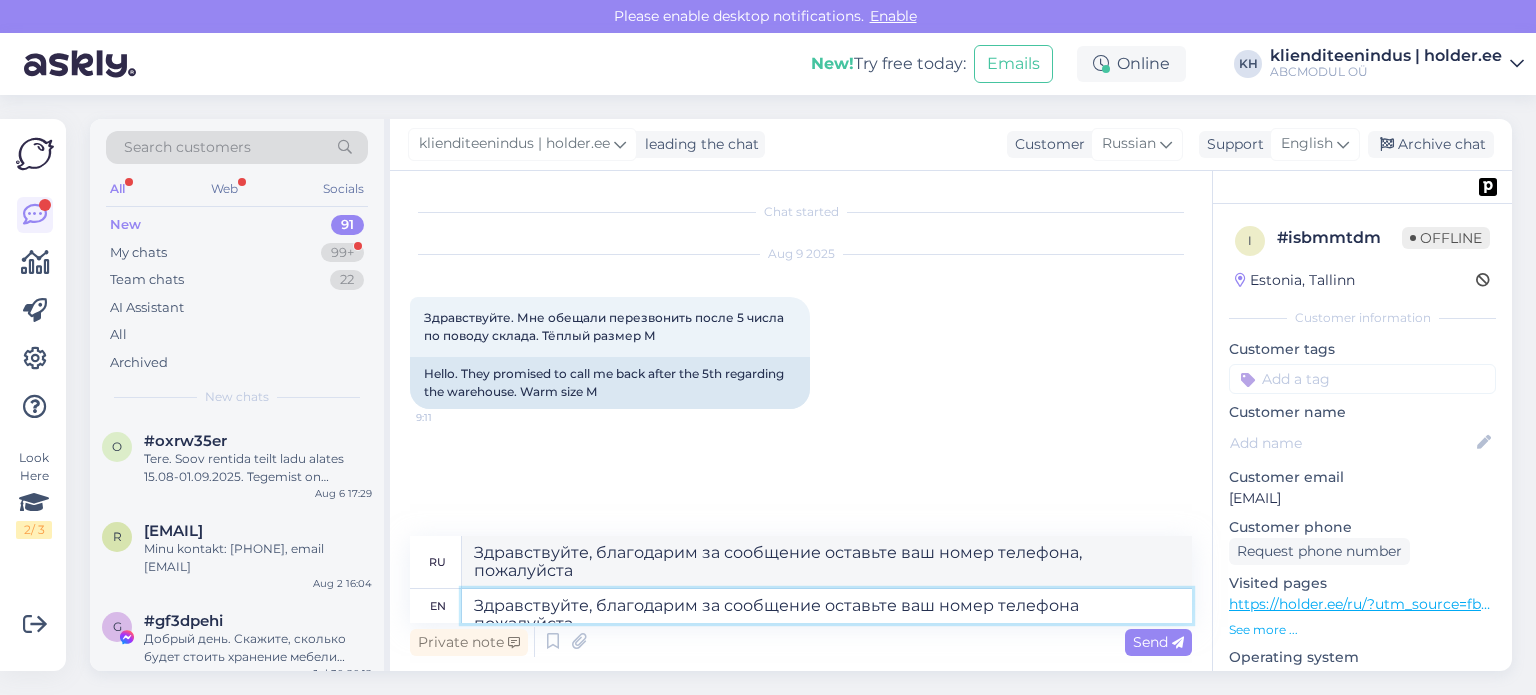 type on "Здравствуйте, благодарим за сообщение оставьте ваш номер телефона пожалуйста" 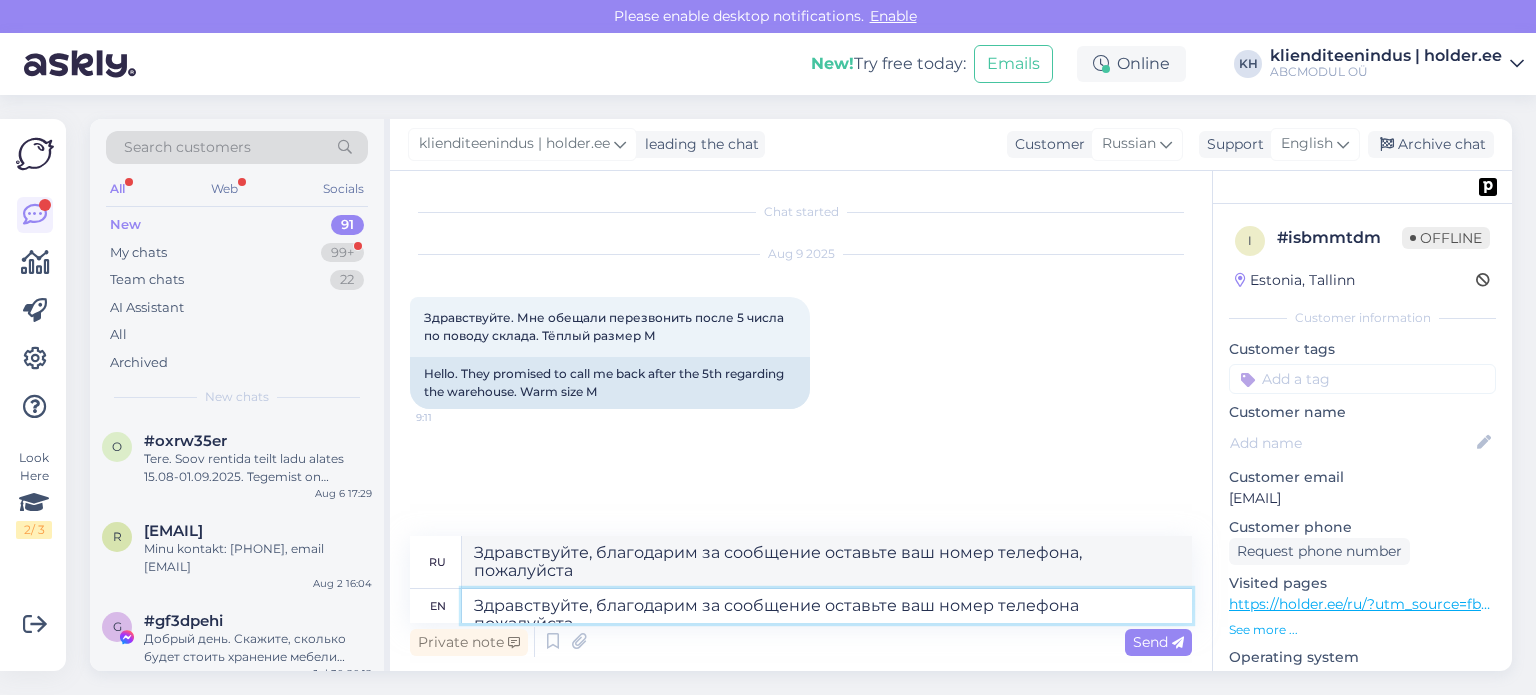 type on "Здравствуйте, благодарим за сообщение, оставьте ваш номер телефона, пожалуйста" 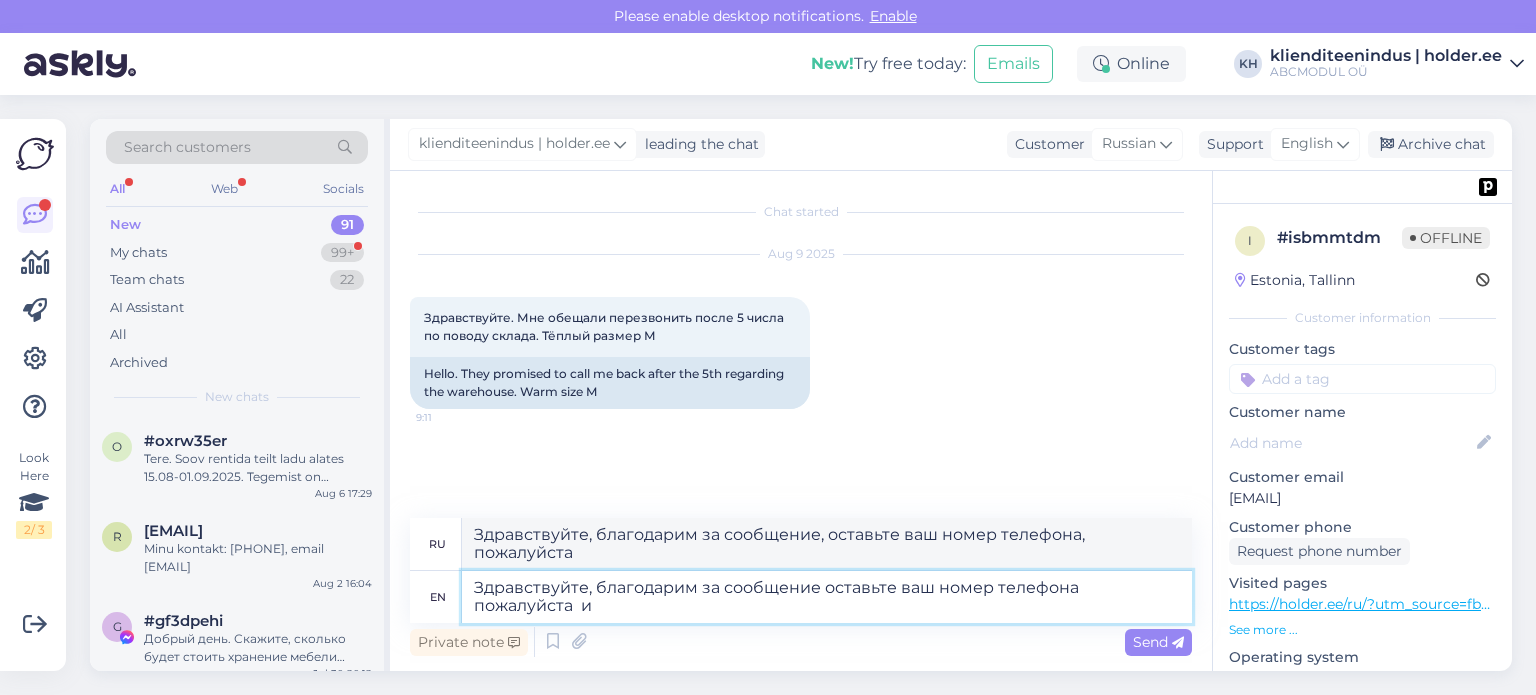 type on "Здравствуйте, благодарим за сообщение оставьте ваш номер телефона пожалуйста  и м" 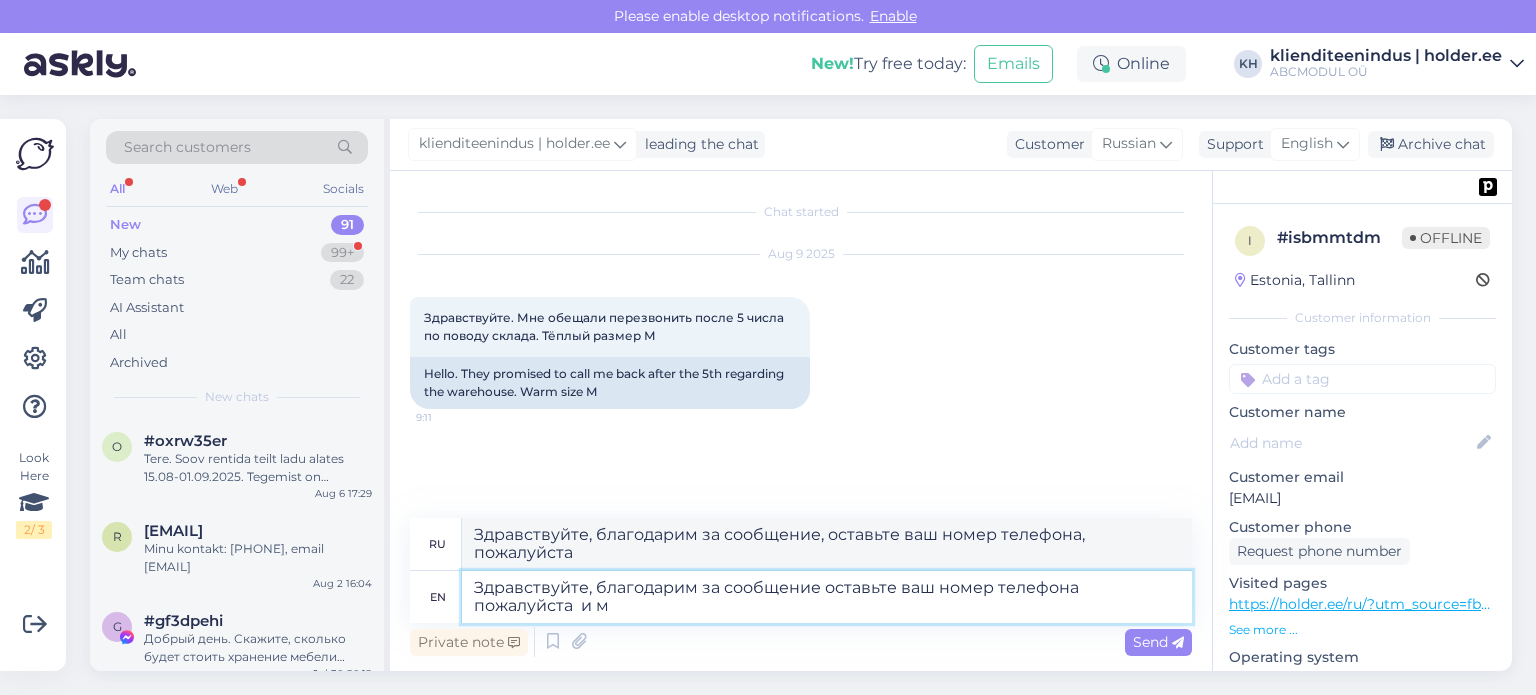 type on "Здравствуйте, благодарим за сообщение, оставьте ваш номер телефона, пожалуйста и" 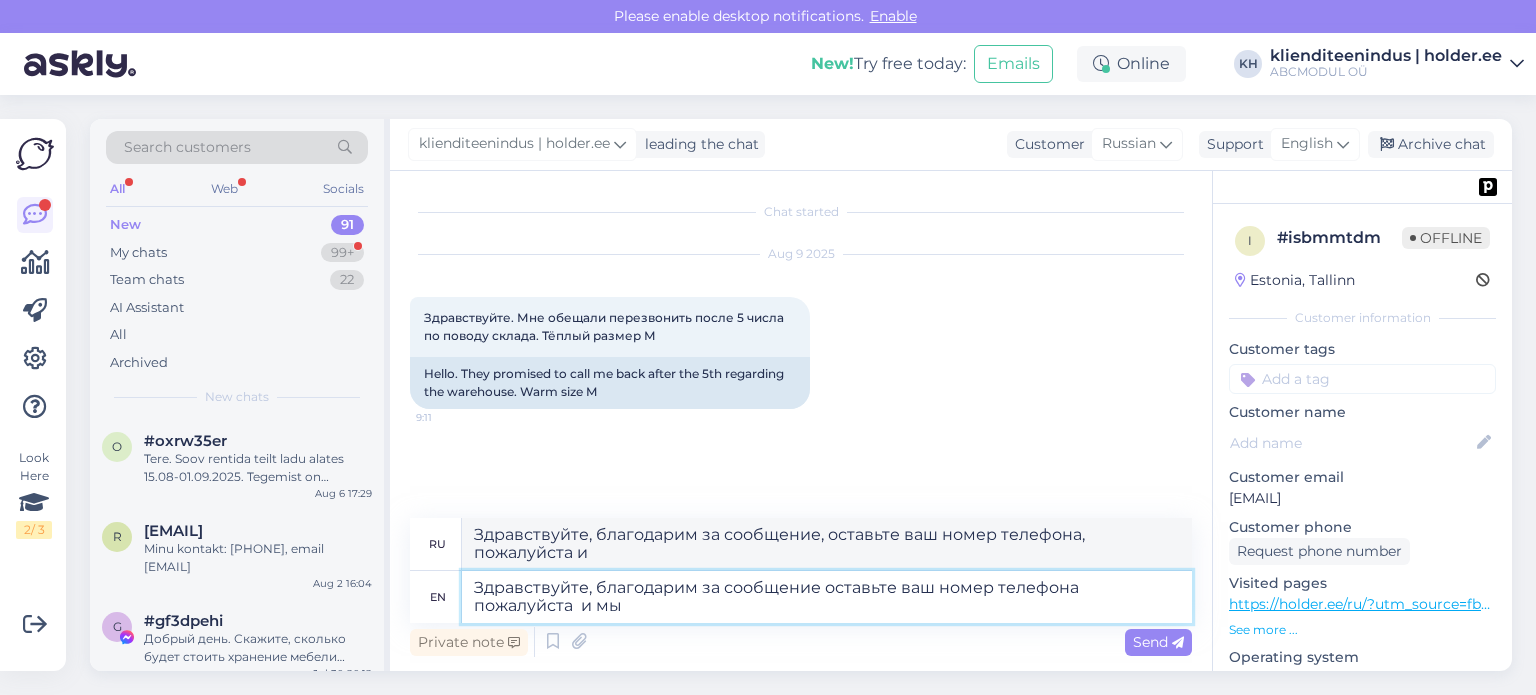 type on "Здравствуйте, благодарим за сообщение оставьте ваш номер телефона пожалуйста  и мы" 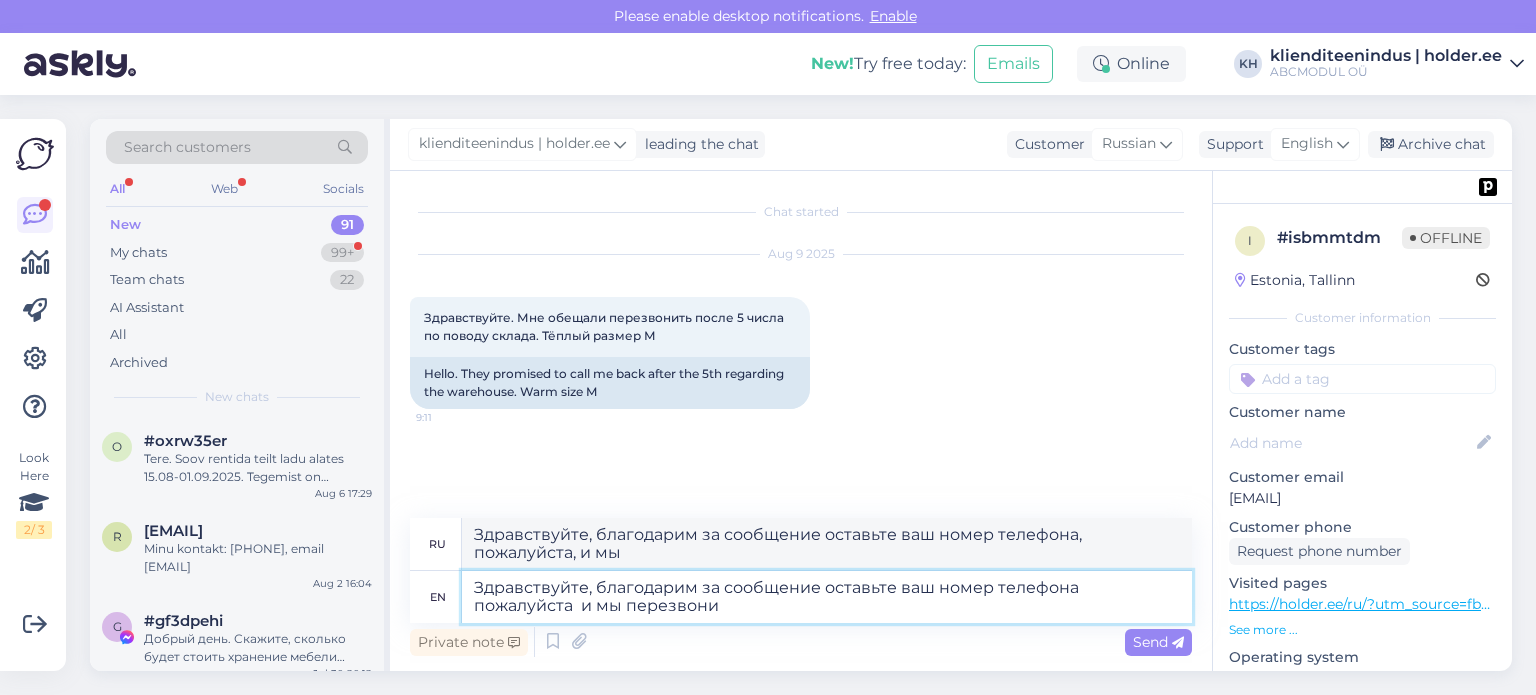 type on "Здравствуйте, благодарим за сообщение оставьте ваш номер телефона пожалуйста  и мы перезвоним" 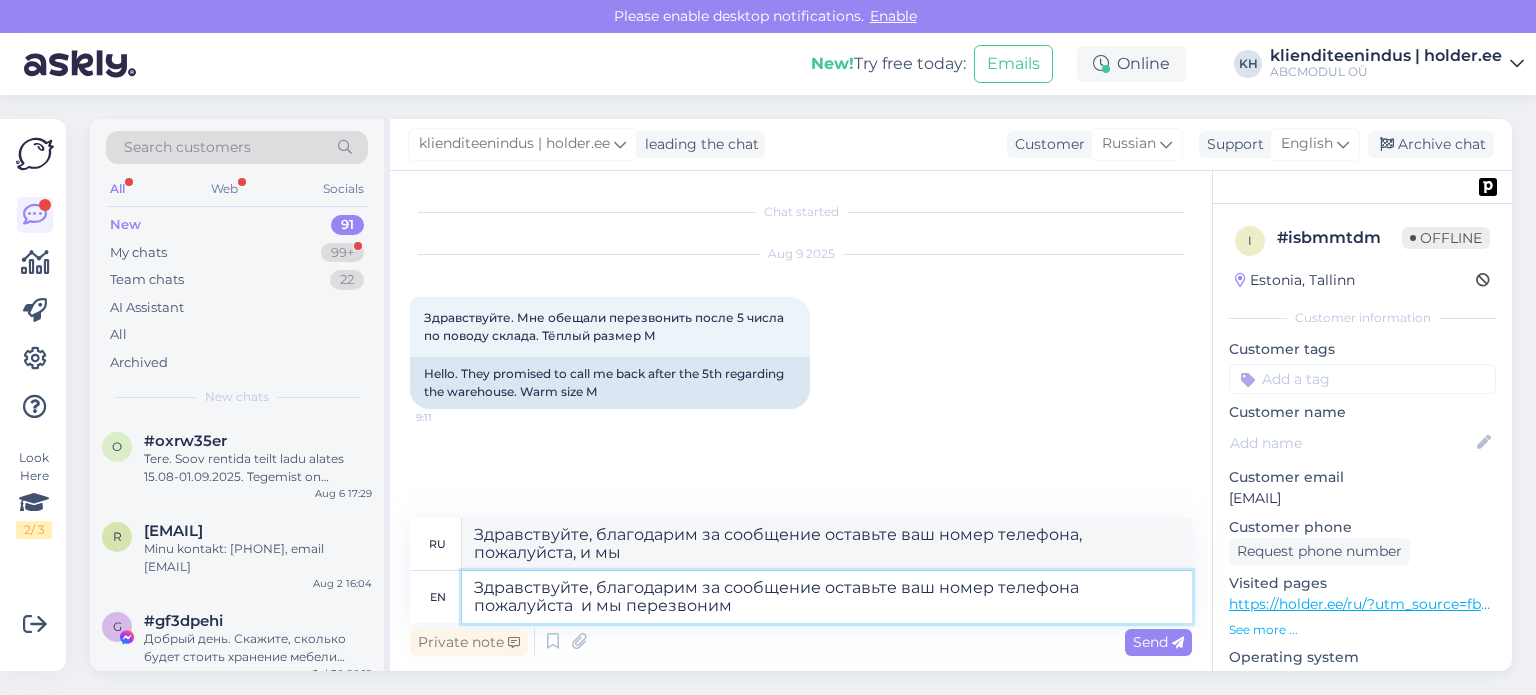 type on "Здравствуйте, благодарим за сообщение оставьте ваш номер телефона, пожалуйста, и мы перезвоним" 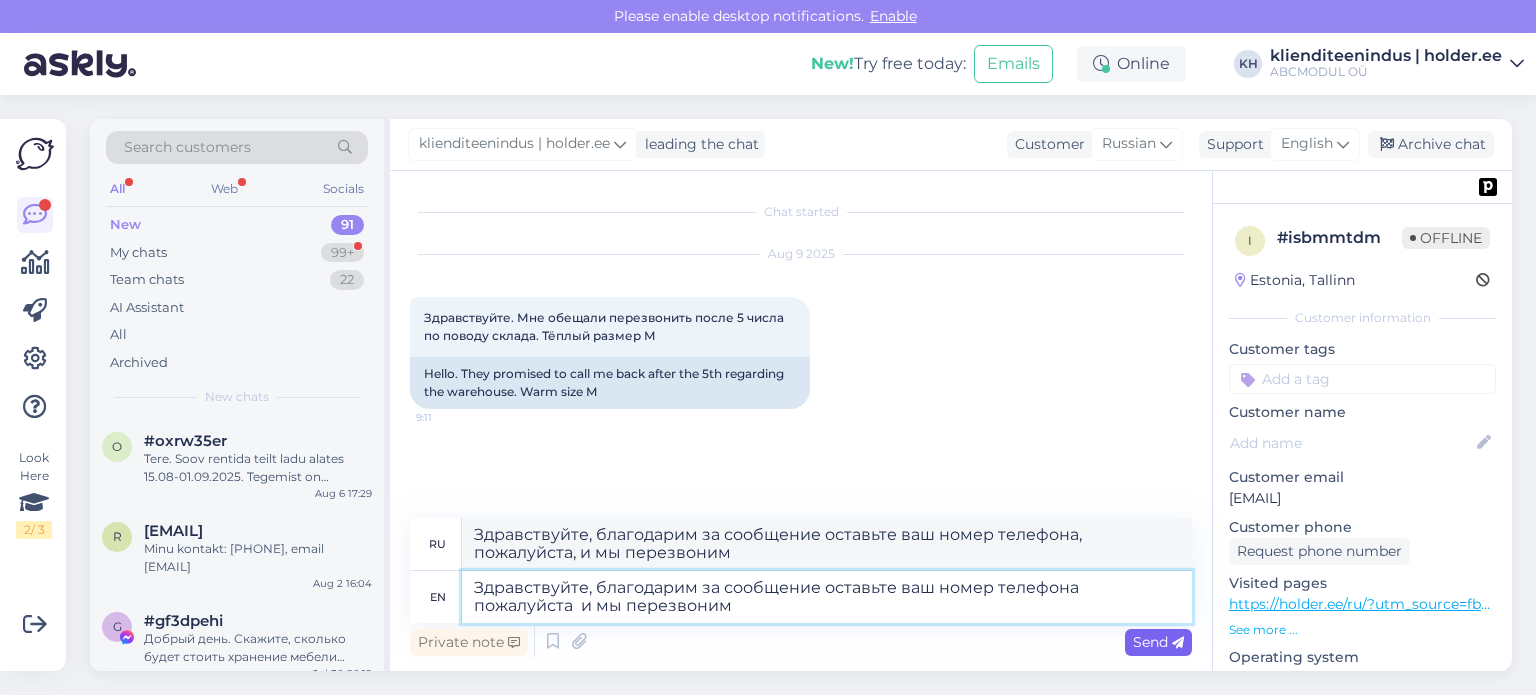 type on "Здравствуйте, благодарим за сообщение оставьте ваш номер телефона пожалуйста  и мы перезвоним" 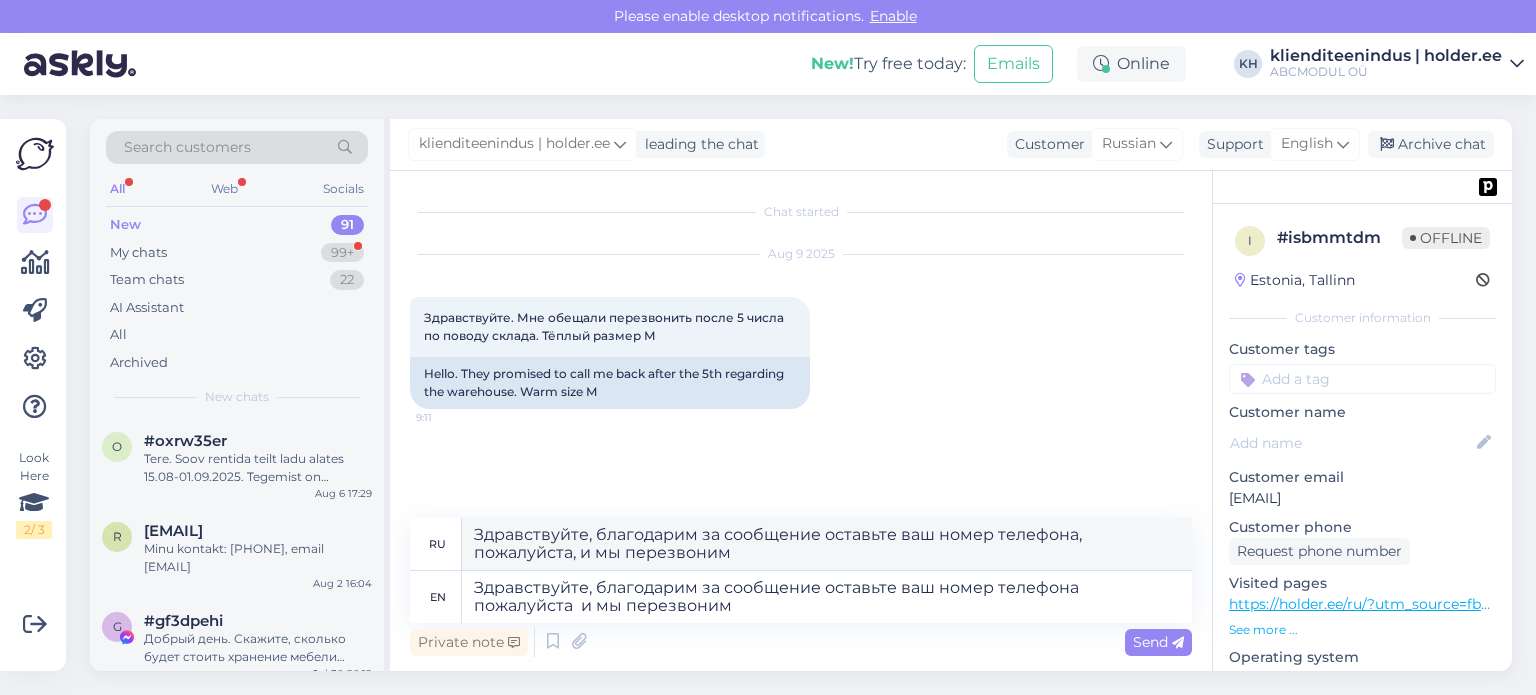 click at bounding box center (1178, 643) 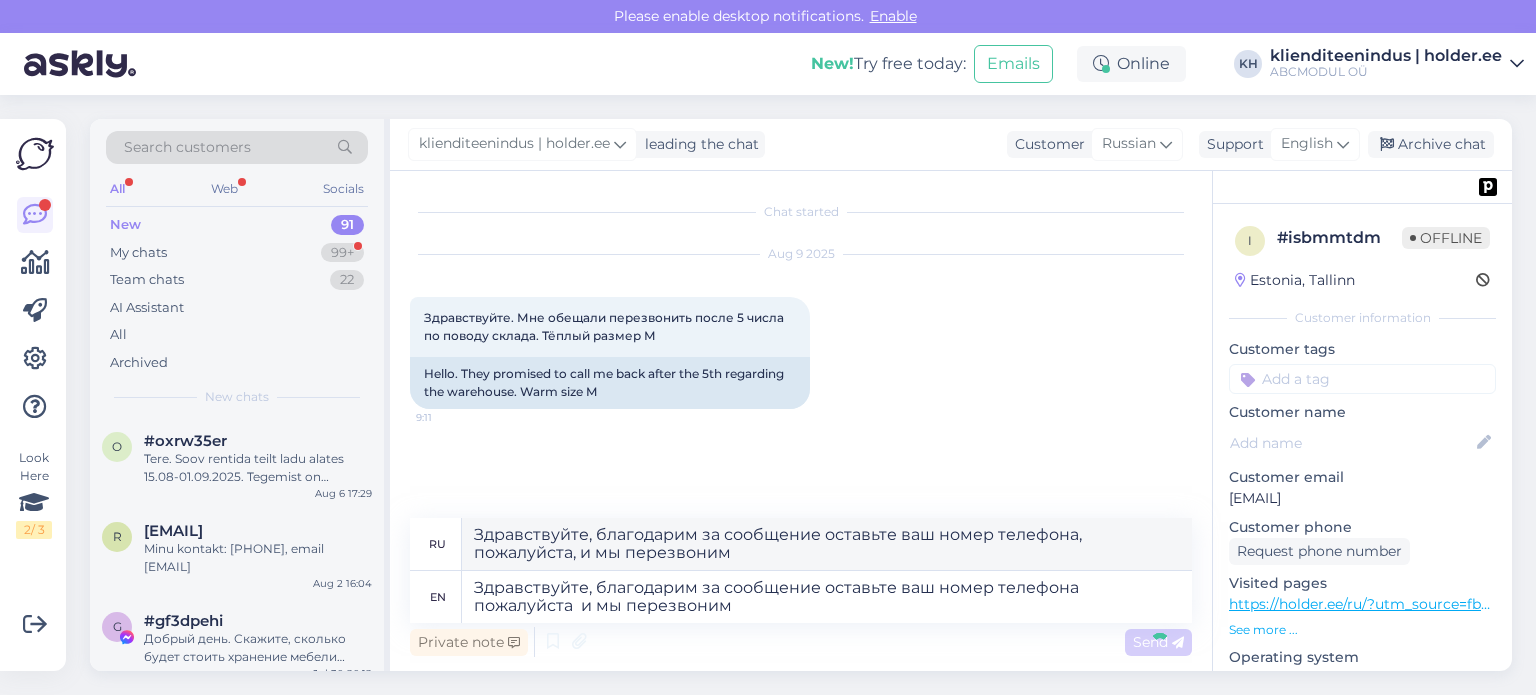 type 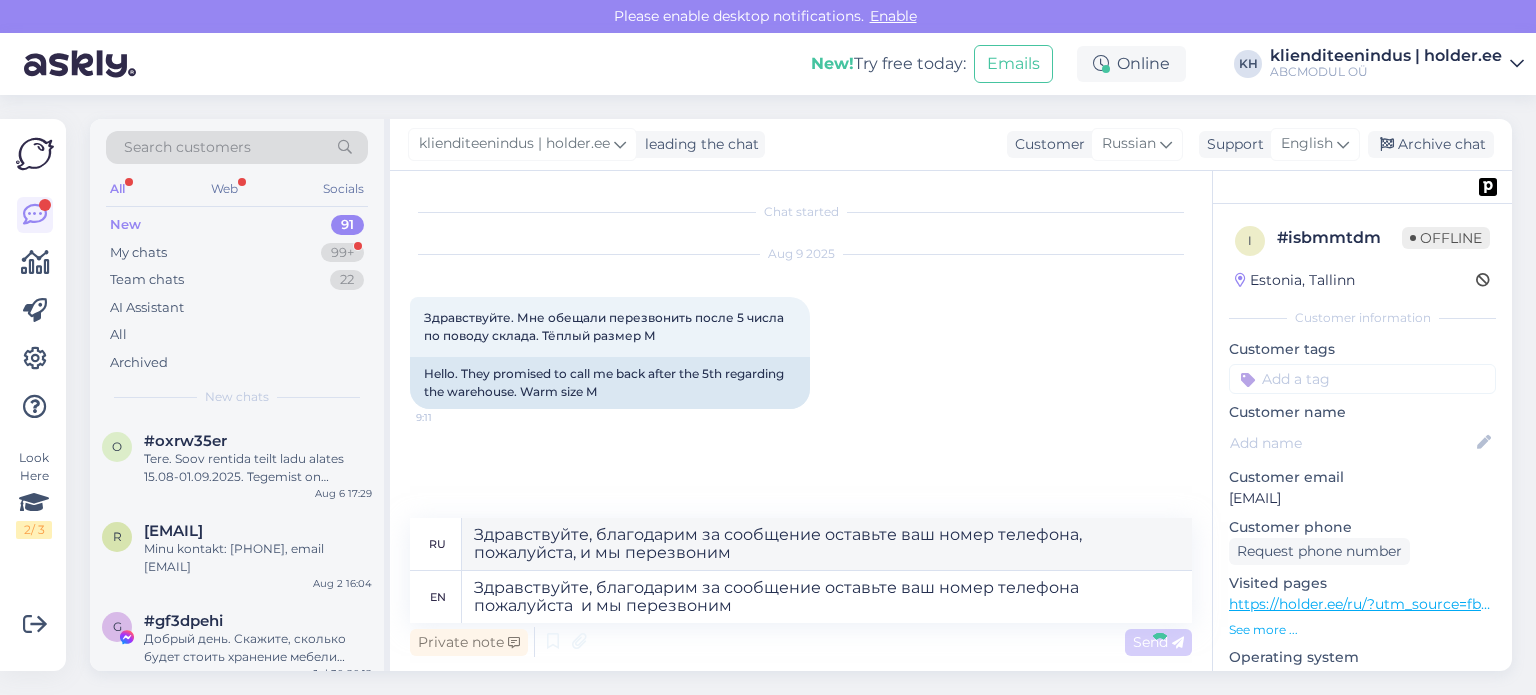 type 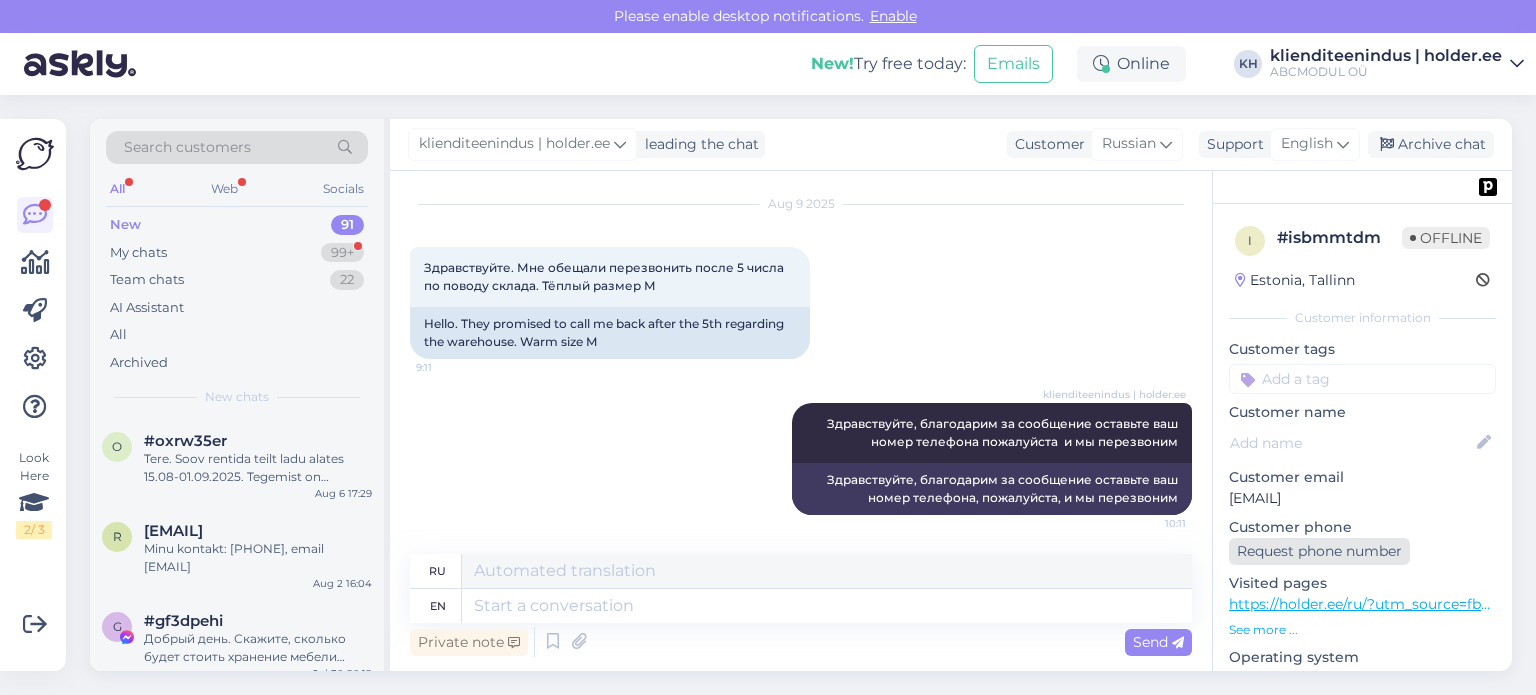 click on "Request phone number" at bounding box center (1319, 551) 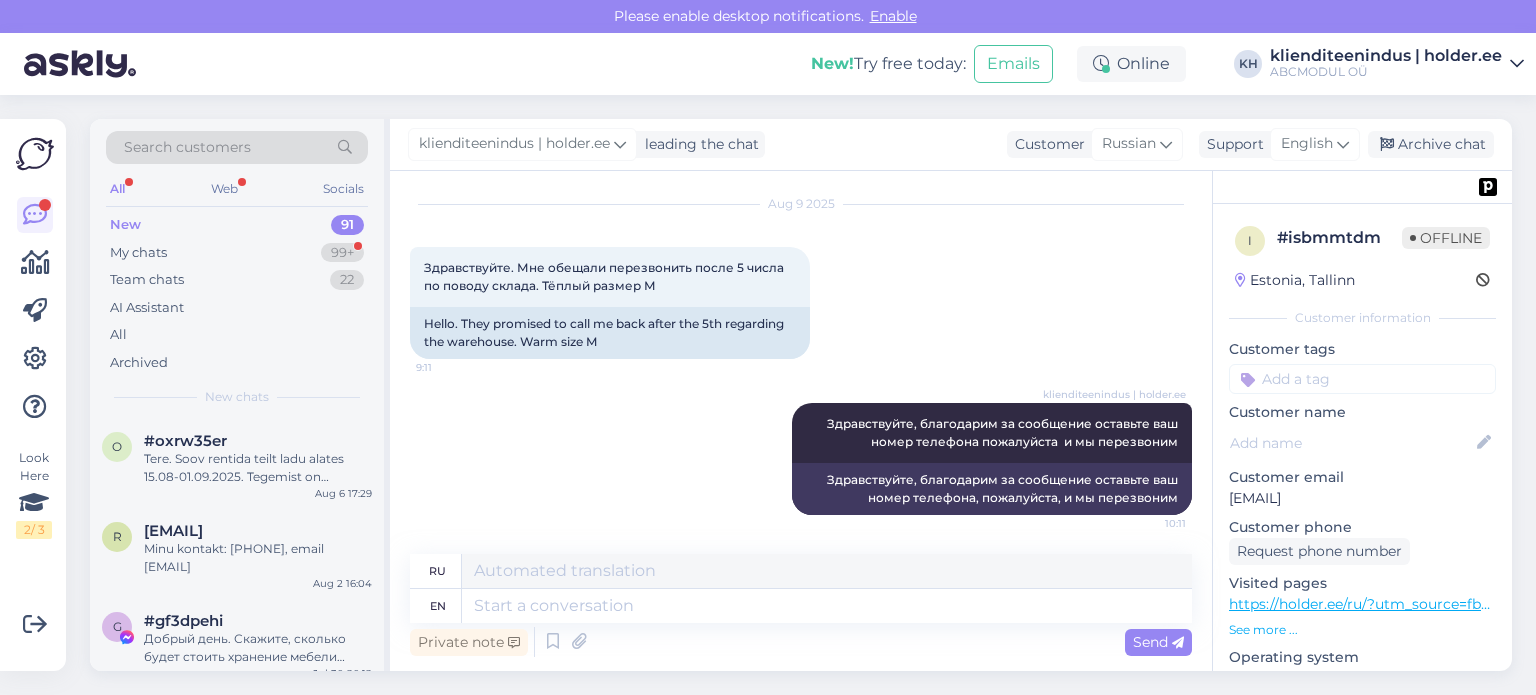 scroll, scrollTop: 154, scrollLeft: 0, axis: vertical 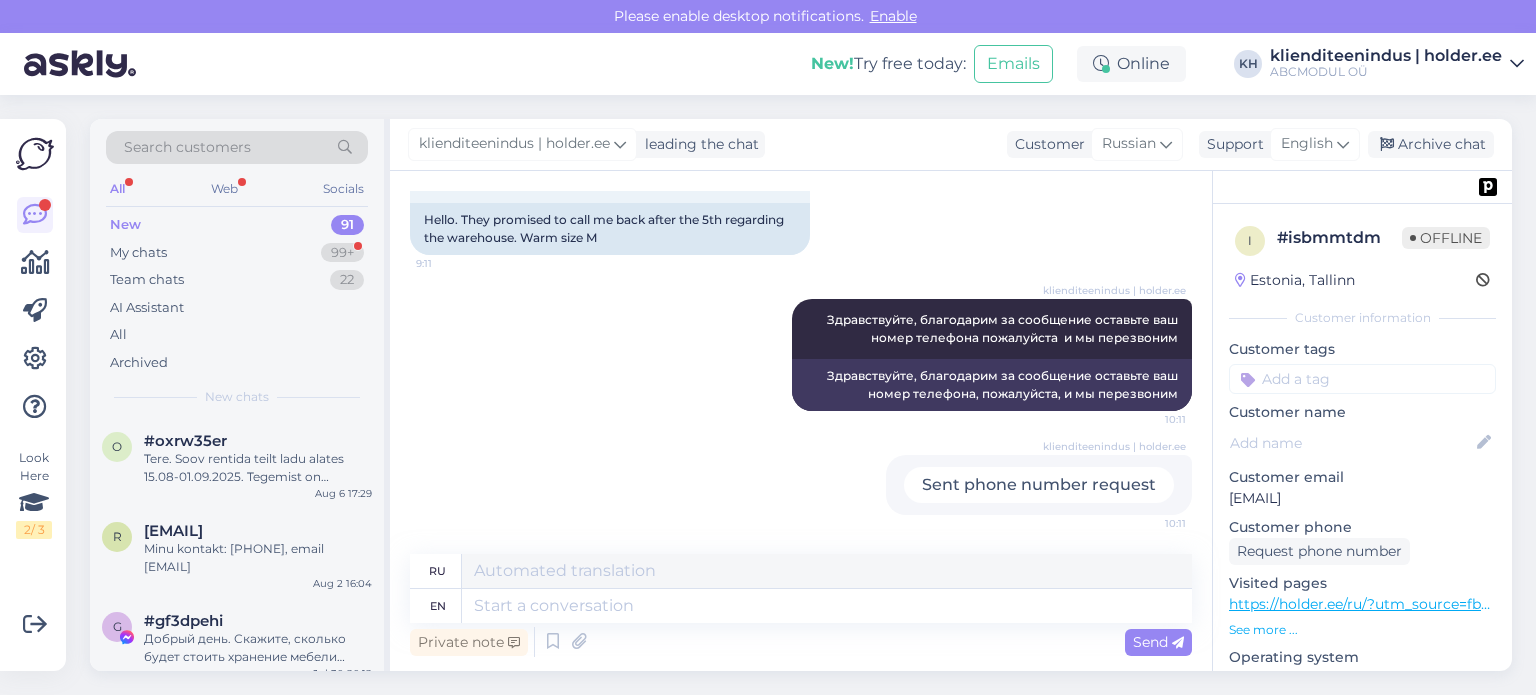drag, startPoint x: 1409, startPoint y: 490, endPoint x: 1229, endPoint y: 504, distance: 180.54362 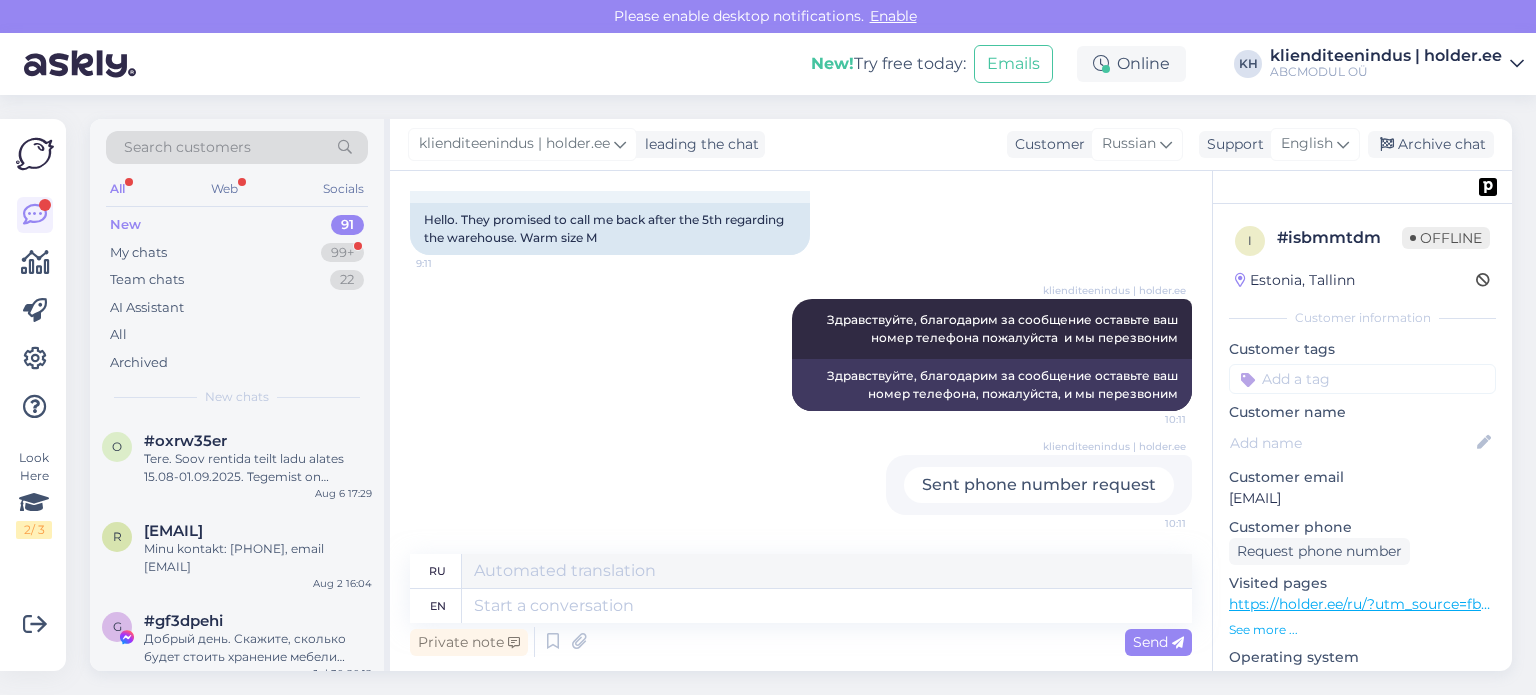 click on "[EMAIL]" at bounding box center [1362, 498] 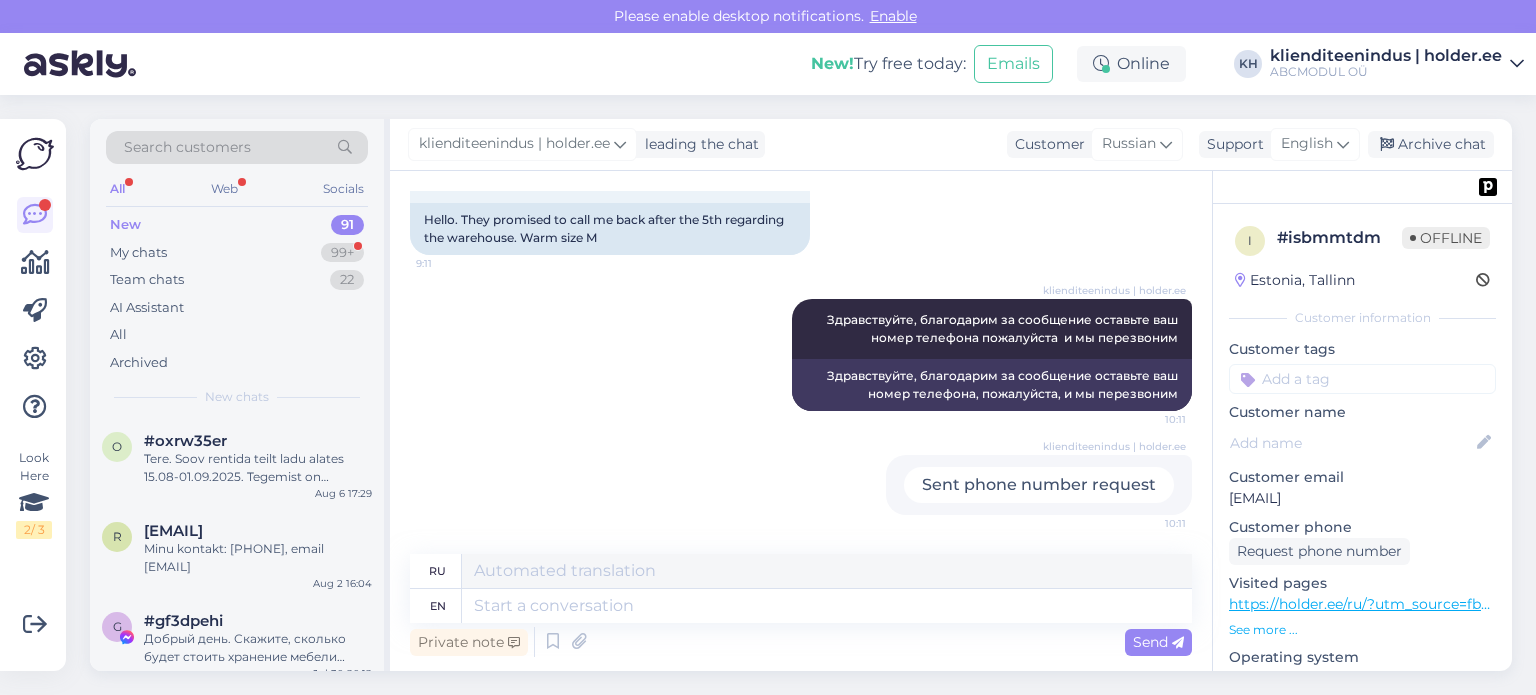 copy on "[EMAIL]" 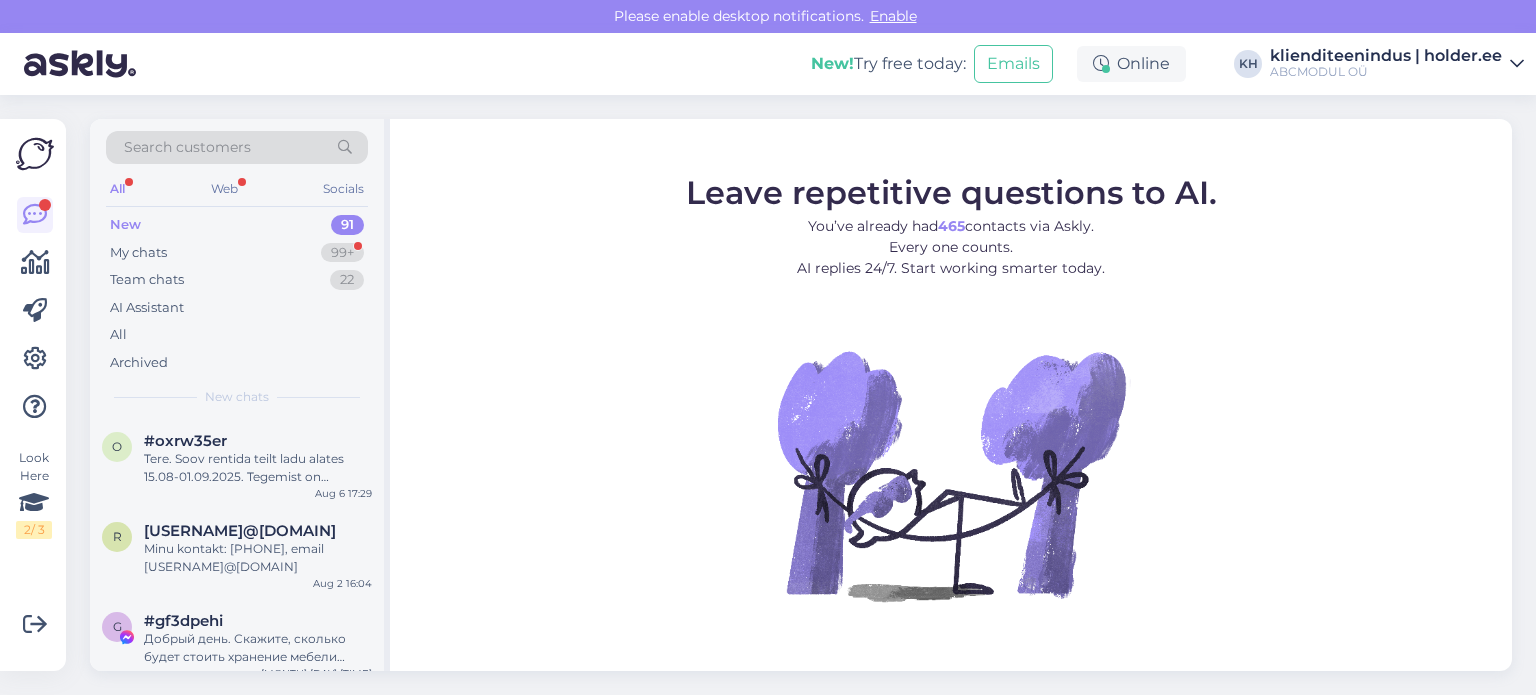 scroll, scrollTop: 0, scrollLeft: 0, axis: both 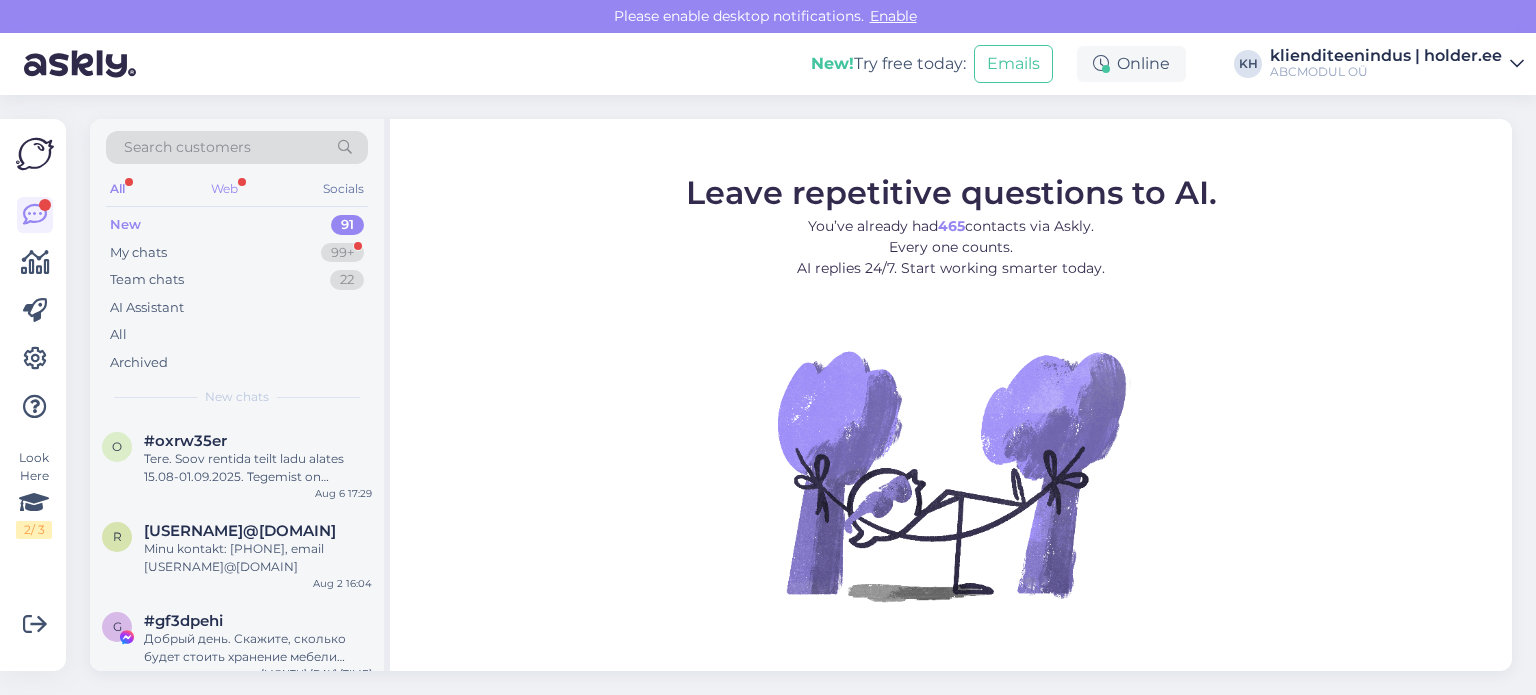 click on "Web" at bounding box center [224, 189] 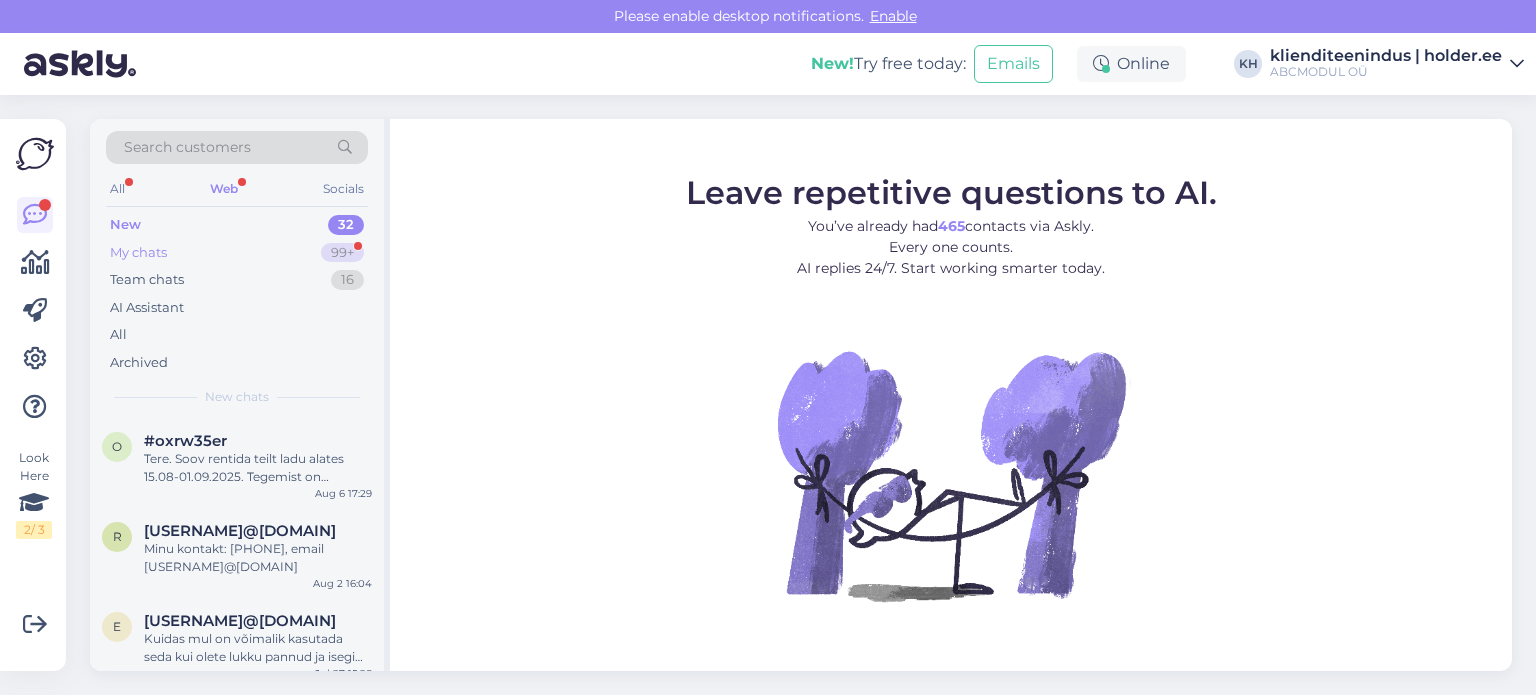click on "My chats 99+" at bounding box center [237, 253] 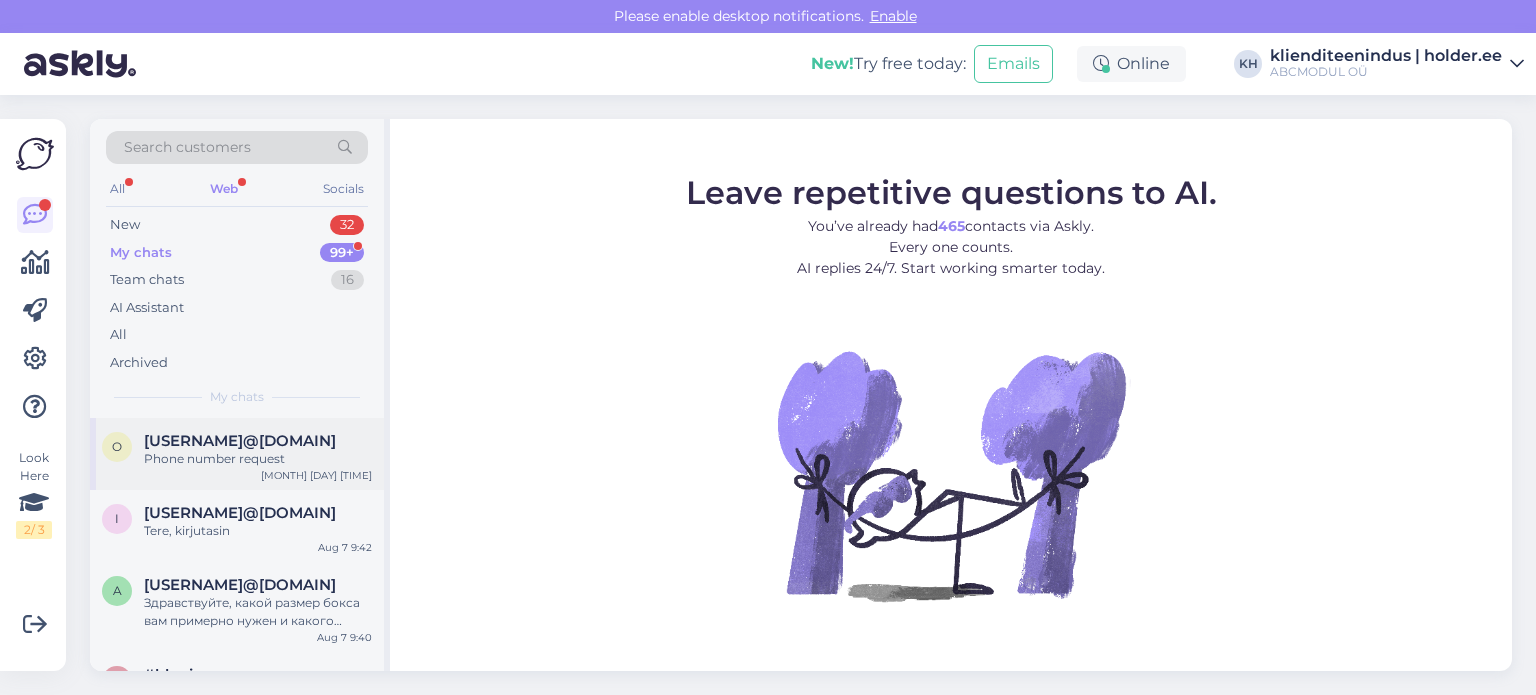 click on "[EMAIL]" at bounding box center [240, 441] 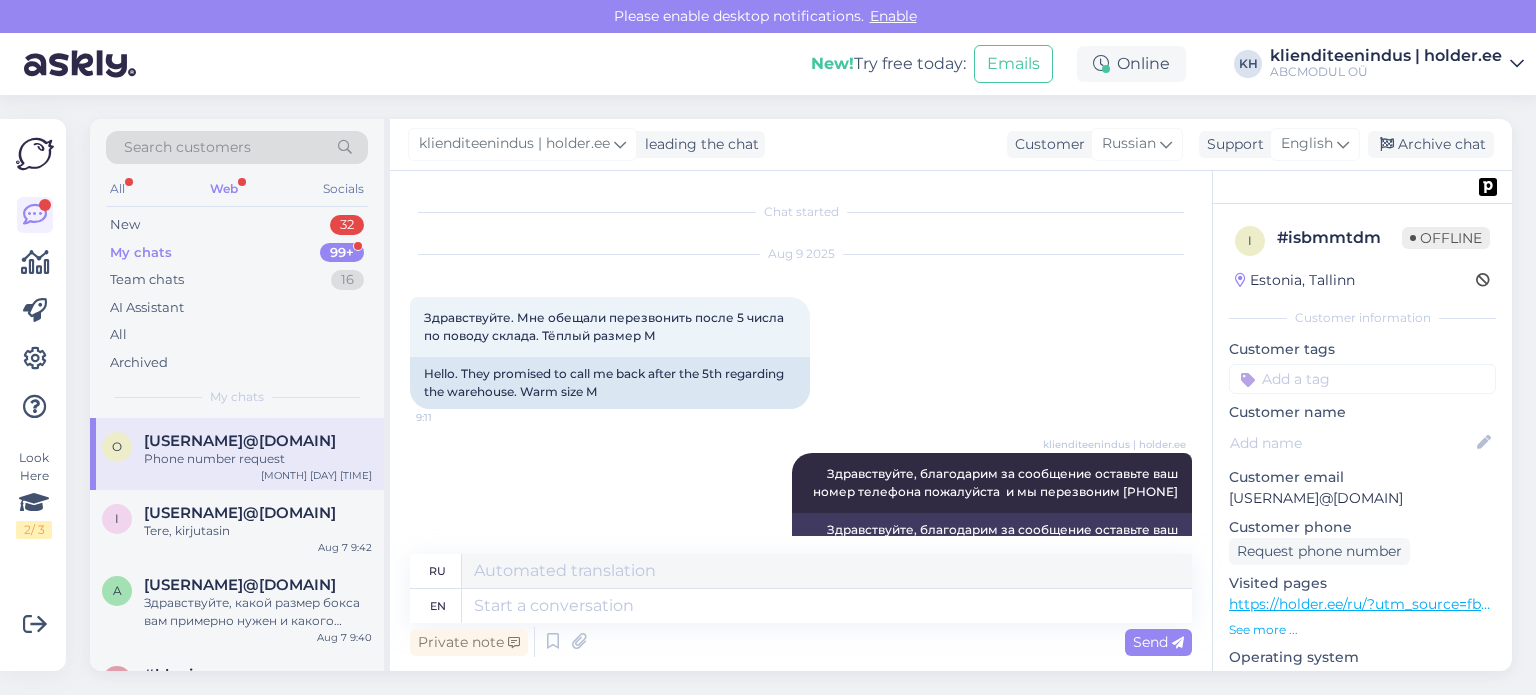 scroll, scrollTop: 154, scrollLeft: 0, axis: vertical 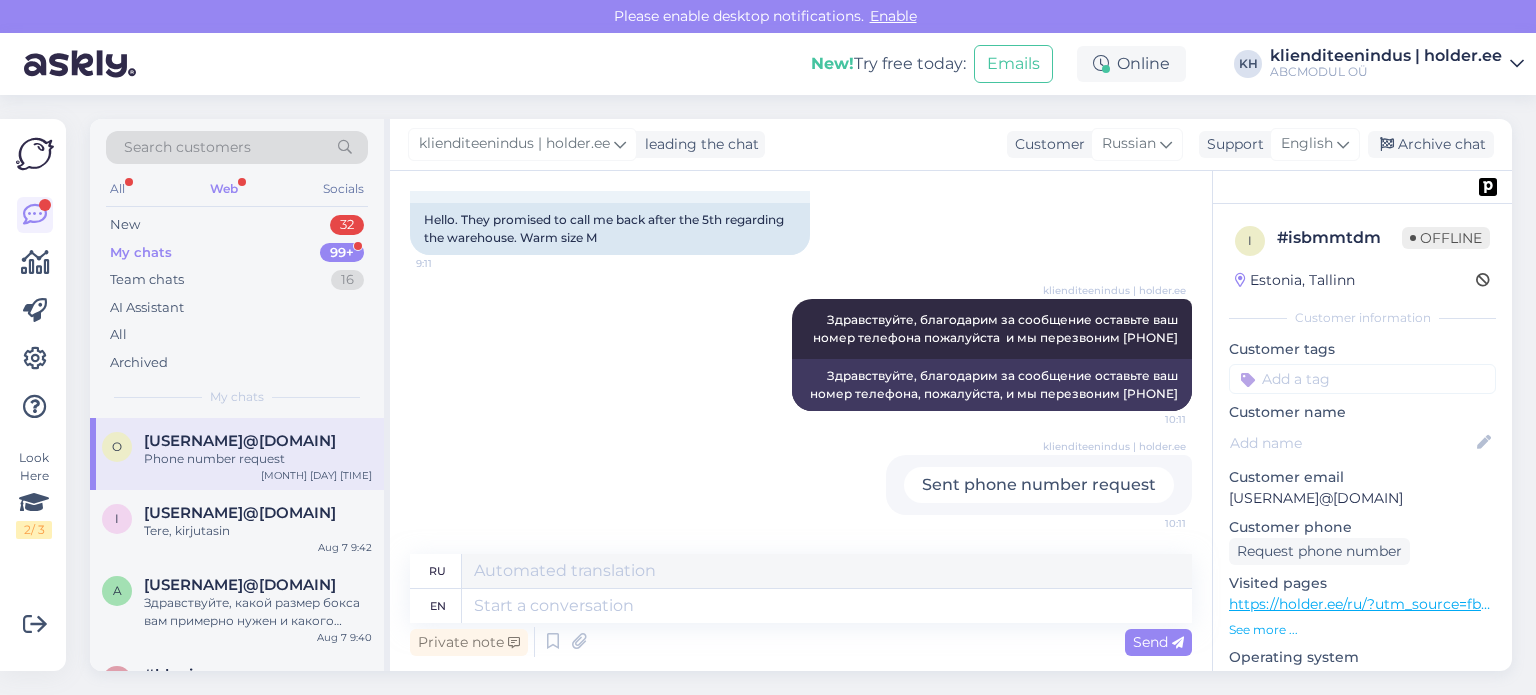 drag, startPoint x: 1228, startPoint y: 495, endPoint x: 1438, endPoint y: 498, distance: 210.02142 